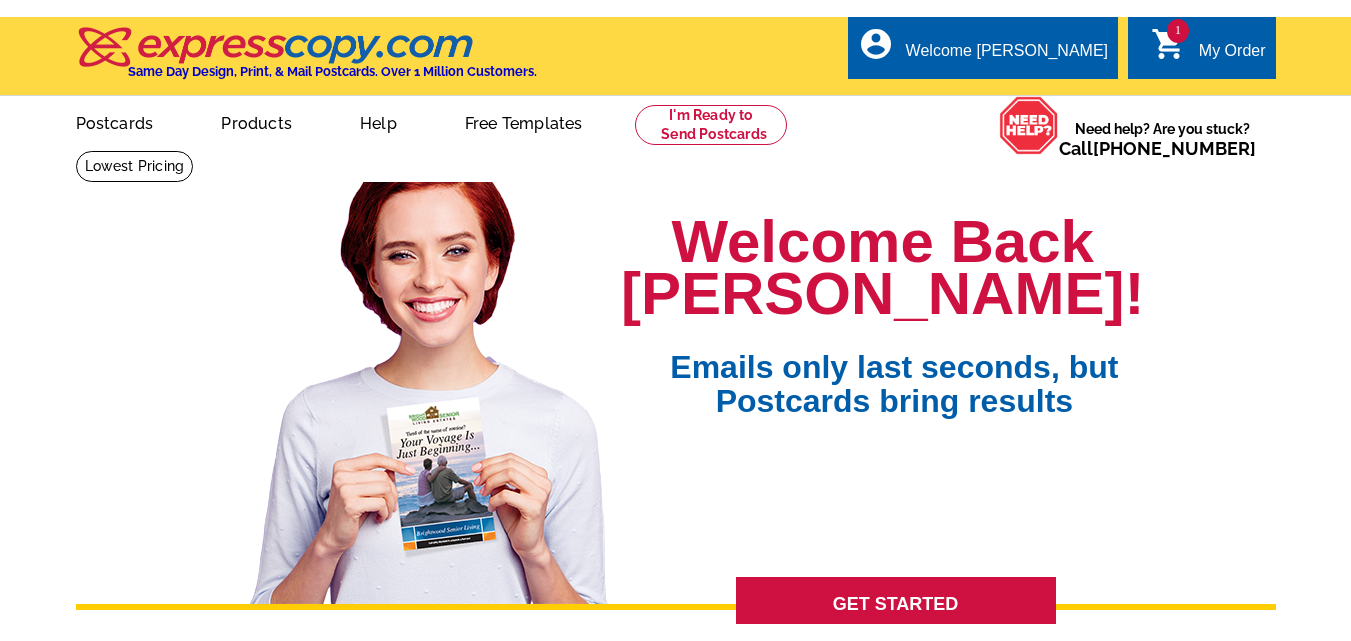 scroll, scrollTop: 0, scrollLeft: 0, axis: both 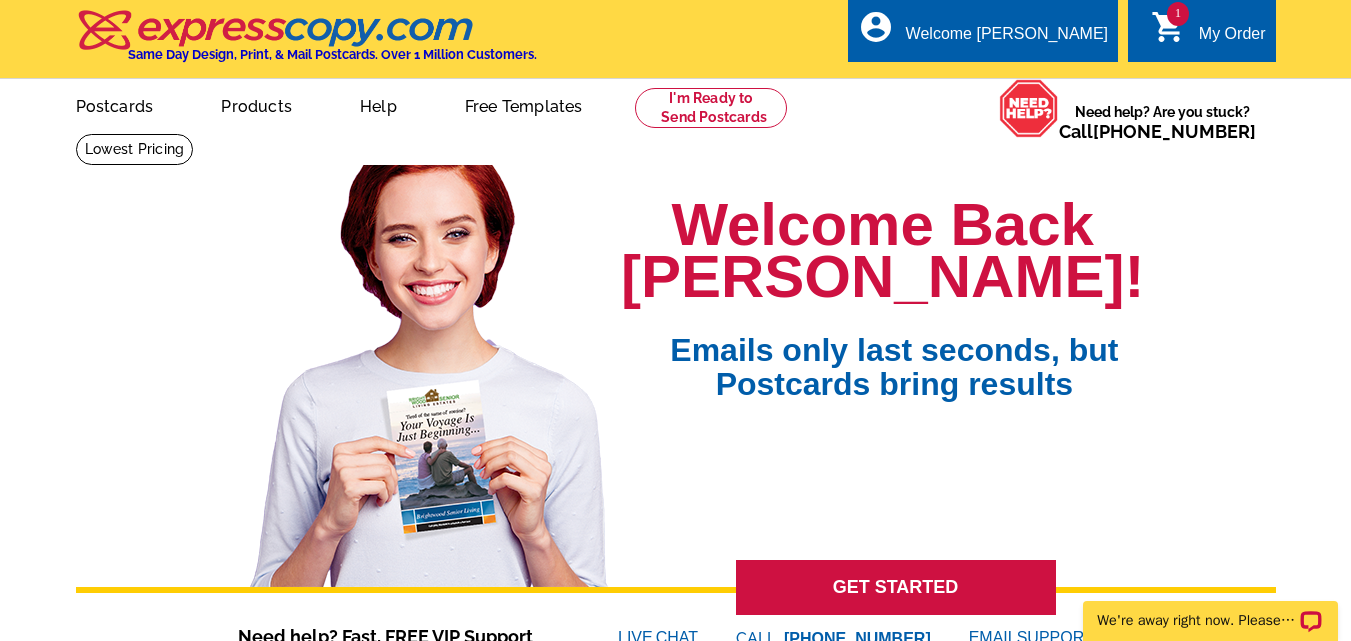 click on "1" at bounding box center (1178, 14) 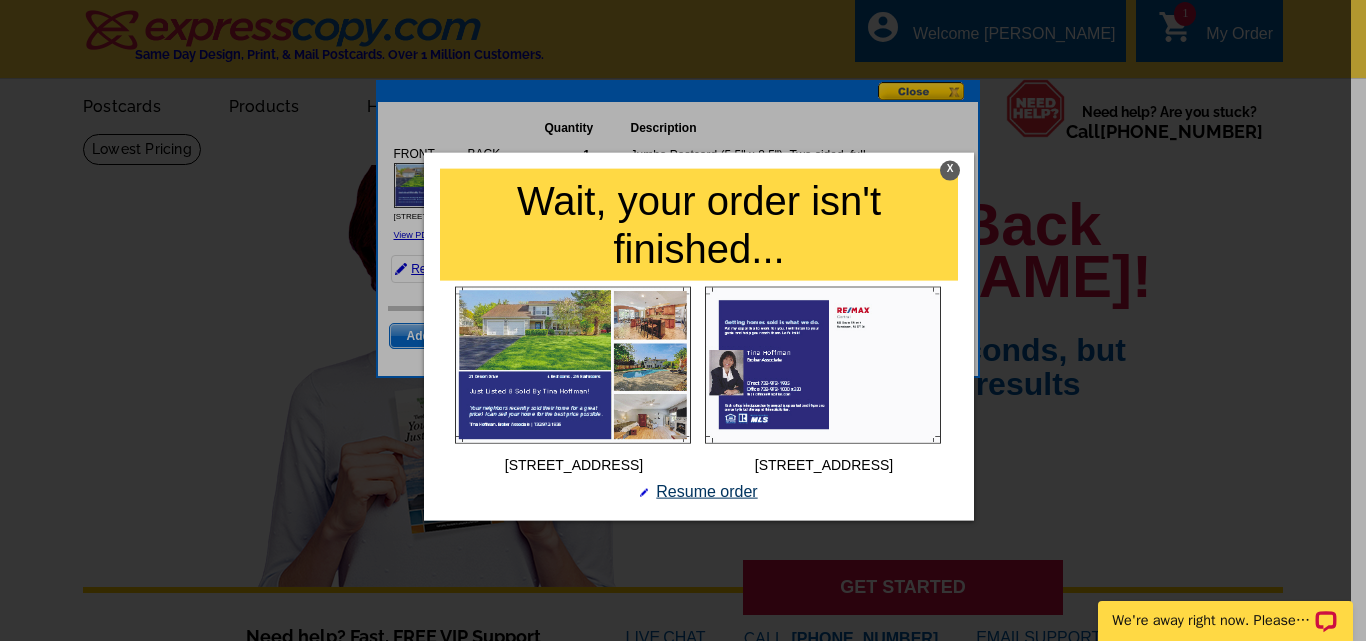 click on "Resume order" at bounding box center (698, 491) 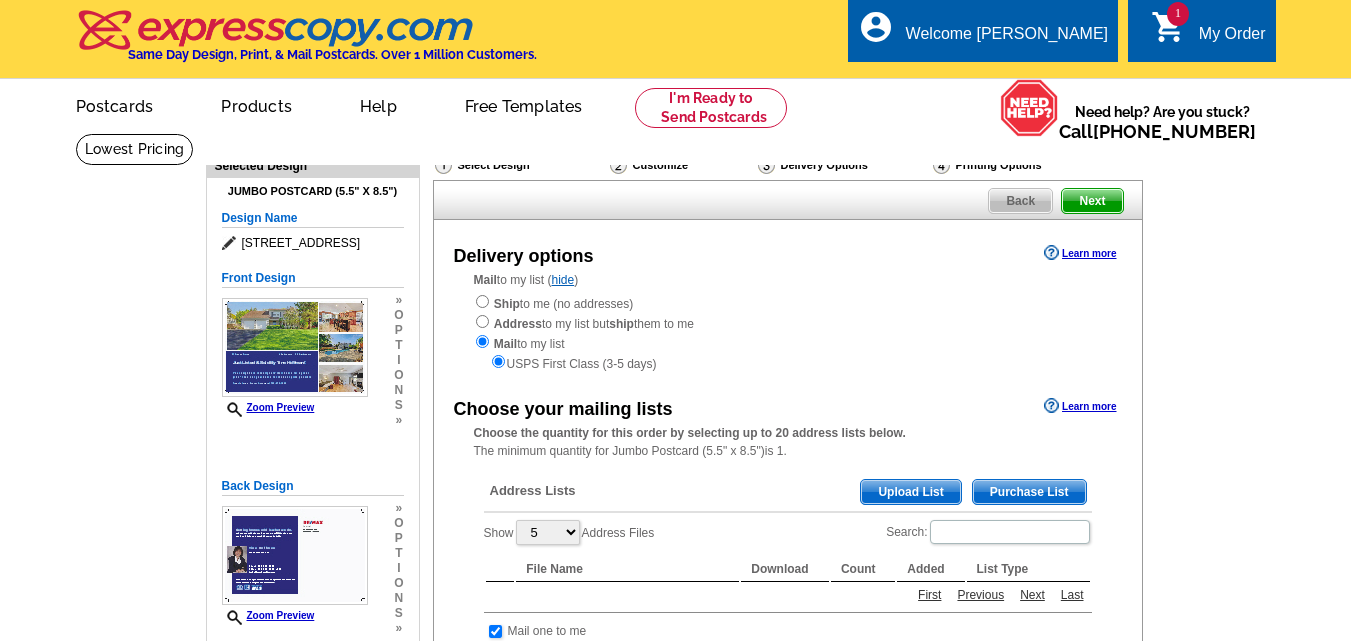 scroll, scrollTop: 0, scrollLeft: 0, axis: both 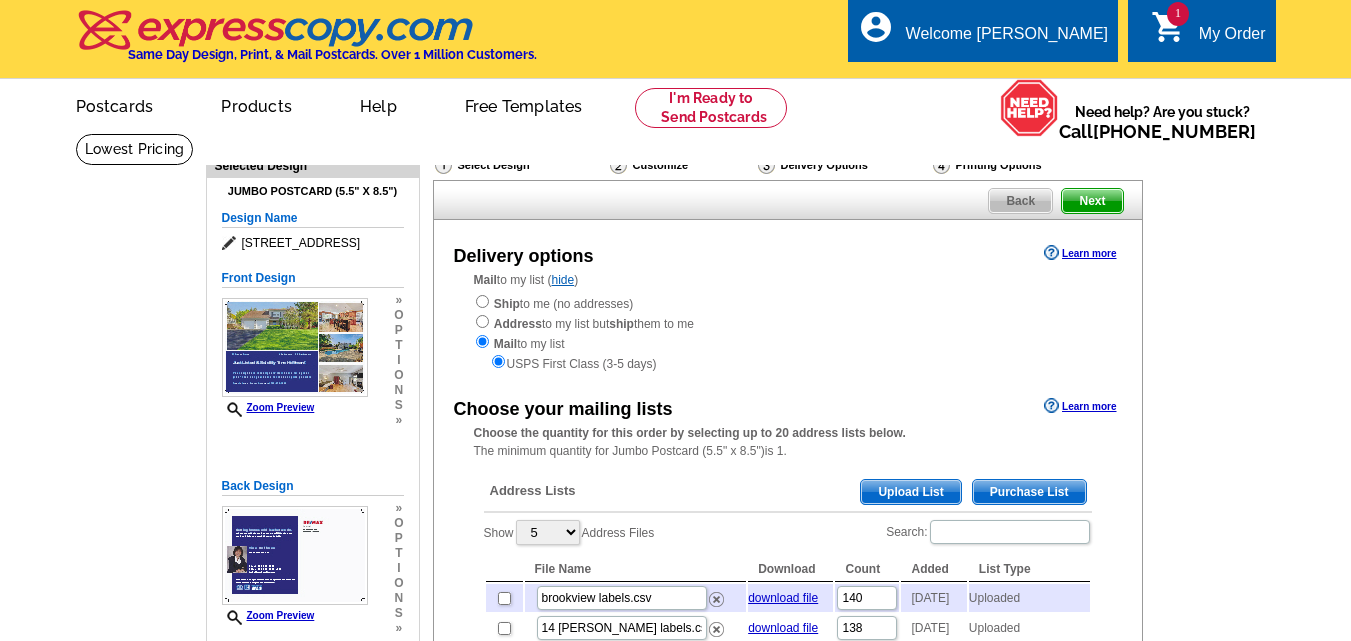click on "Need Help? call [PHONE_NUMBER],  chat  with support, or have our designers make something custom just for you!
Got it, no need for the selection guide next time.
Show Results
Selected Design
Jumbo Postcard (5.5" x 8.5")
Design Name
[STREET_ADDRESS]
Front Design
Zoom Preview
»
o
p
t
i
o
n
s
»
»" at bounding box center [675, 786] 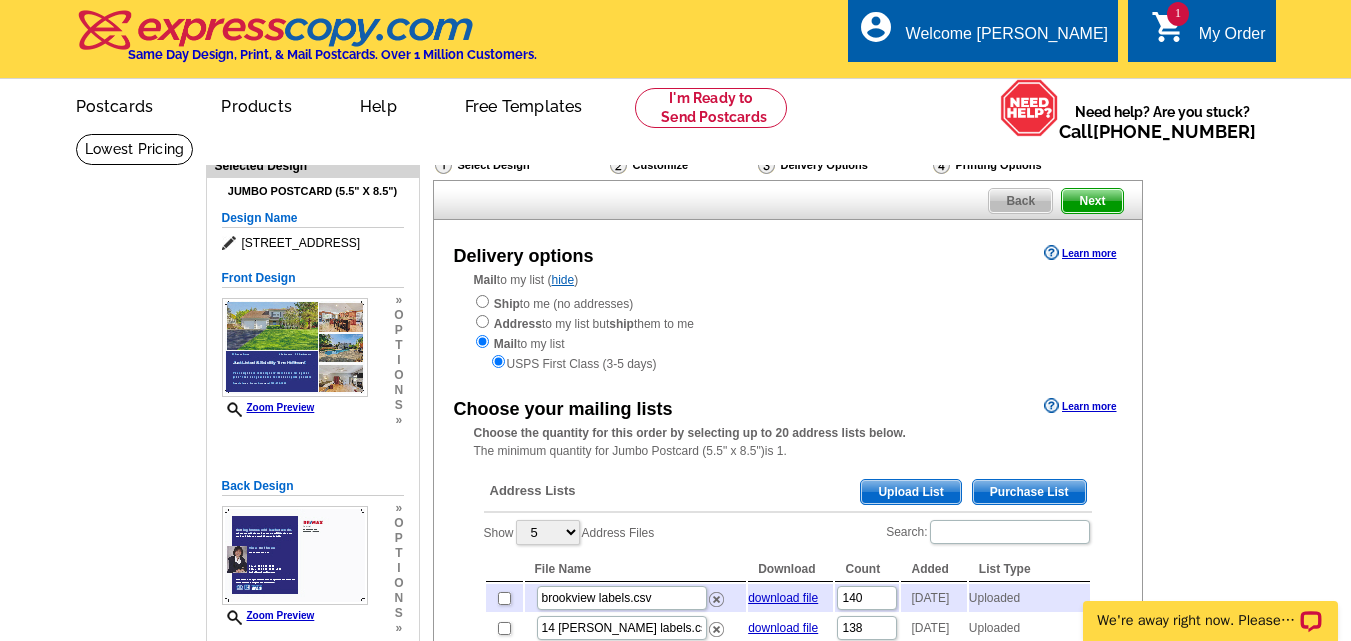scroll, scrollTop: 0, scrollLeft: 0, axis: both 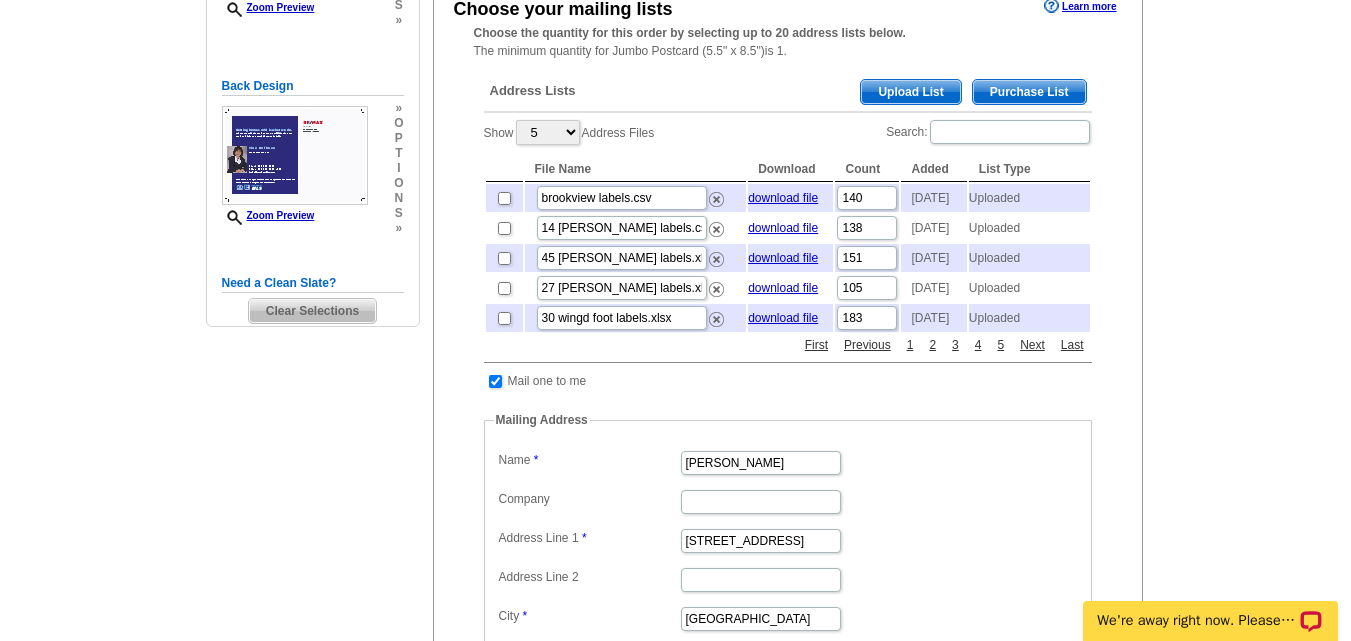 click on "Upload List" at bounding box center [910, 92] 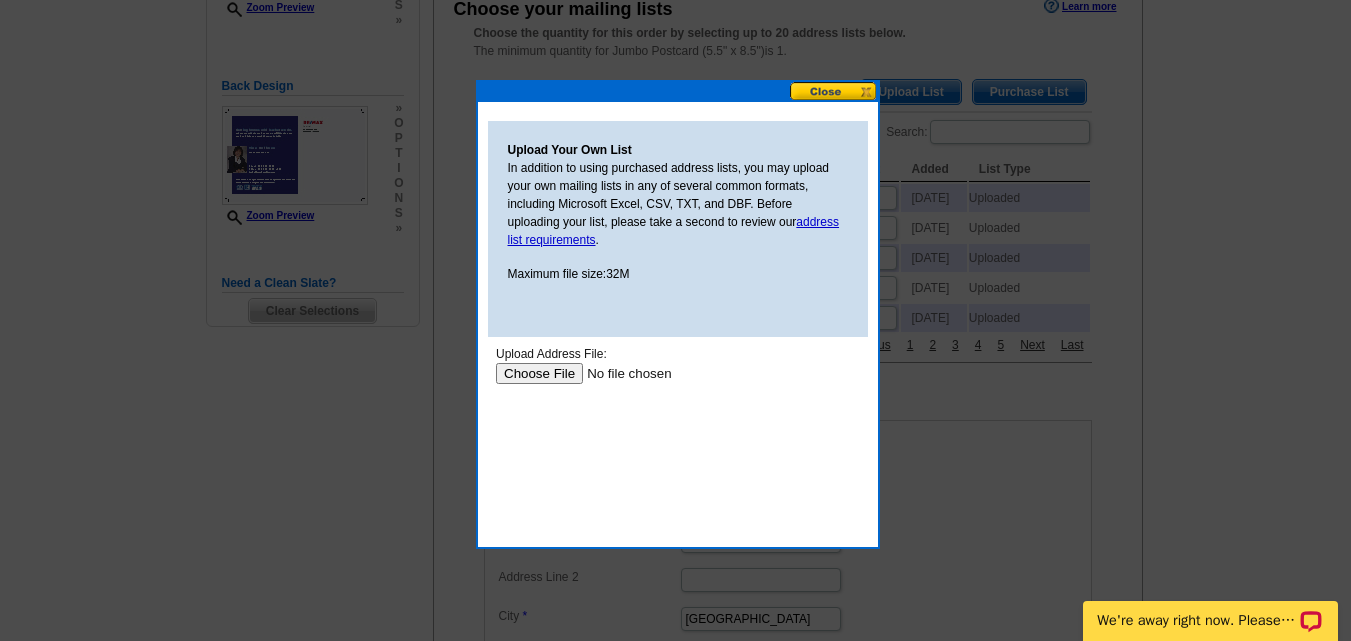 scroll, scrollTop: 0, scrollLeft: 0, axis: both 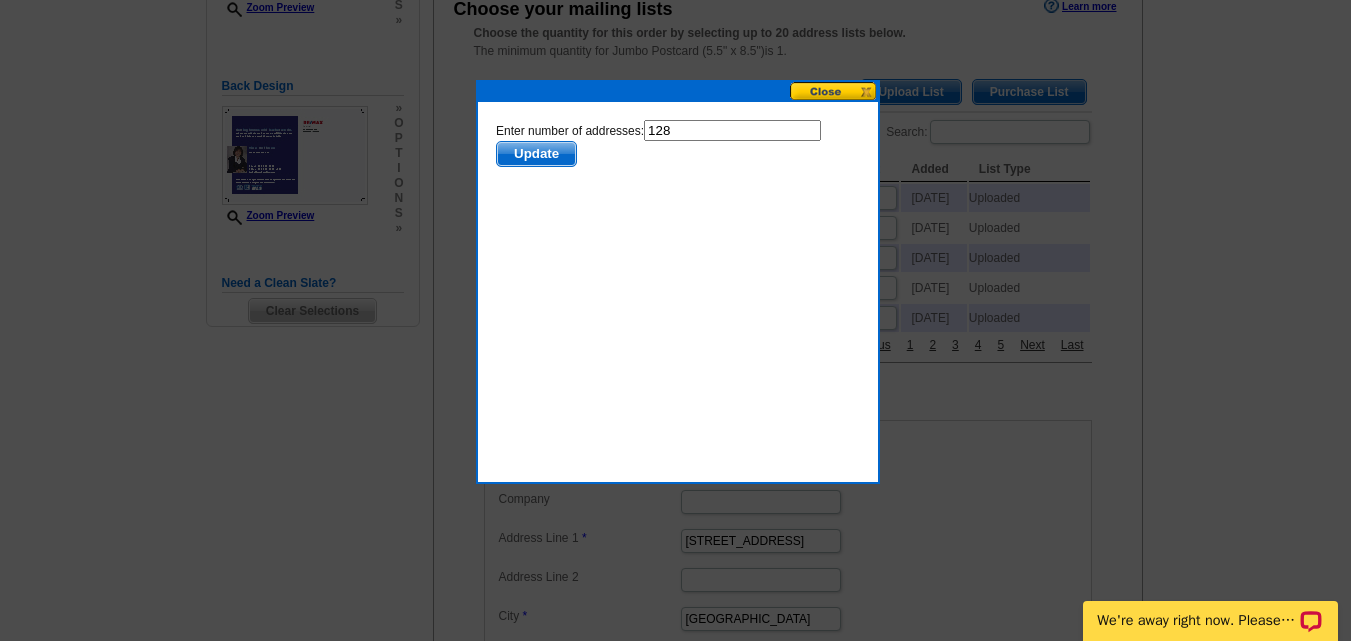 click on "Update" at bounding box center [535, 154] 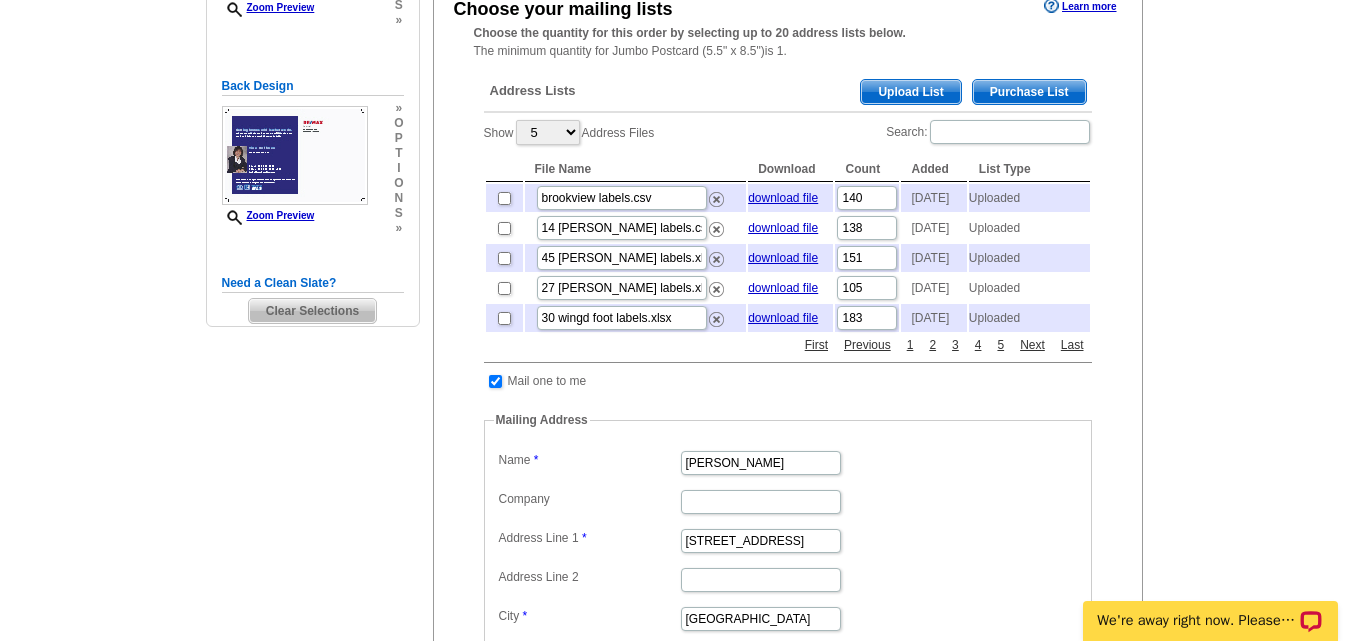 click on "Need Help? call 800-260-5887,  chat  with support, or have our designers make something custom just for you!
Got it, no need for the selection guide next time.
Show Results
Selected Design
Jumbo Postcard (5.5" x 8.5")
Design Name
21 Devon Drive JL
Front Design
Zoom Preview
»
o
p
t
i
o
n
s
»
»" at bounding box center [675, 386] 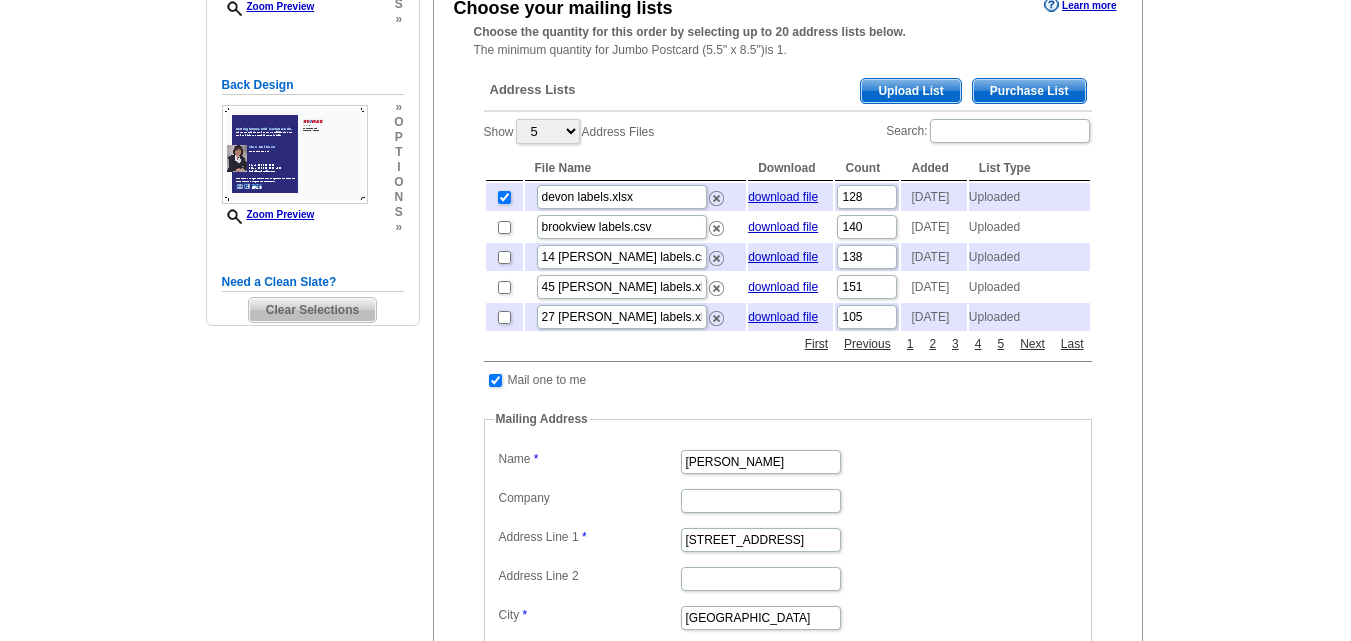 scroll, scrollTop: 400, scrollLeft: 0, axis: vertical 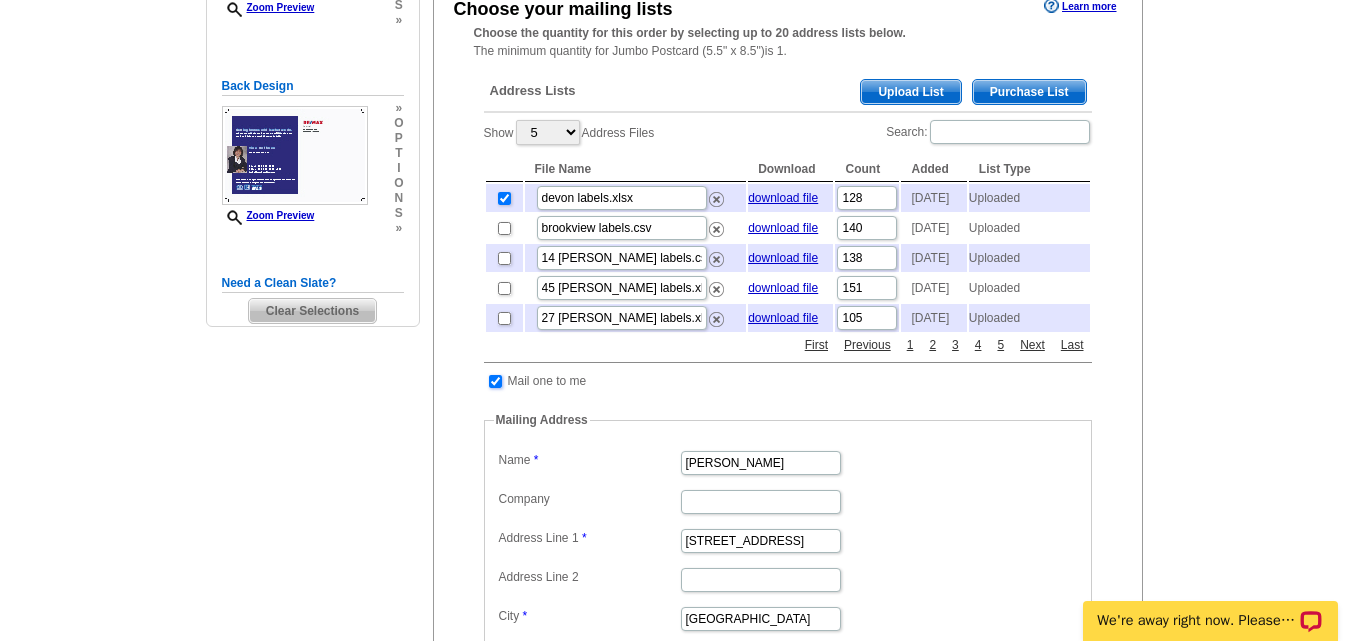 click at bounding box center [495, 381] 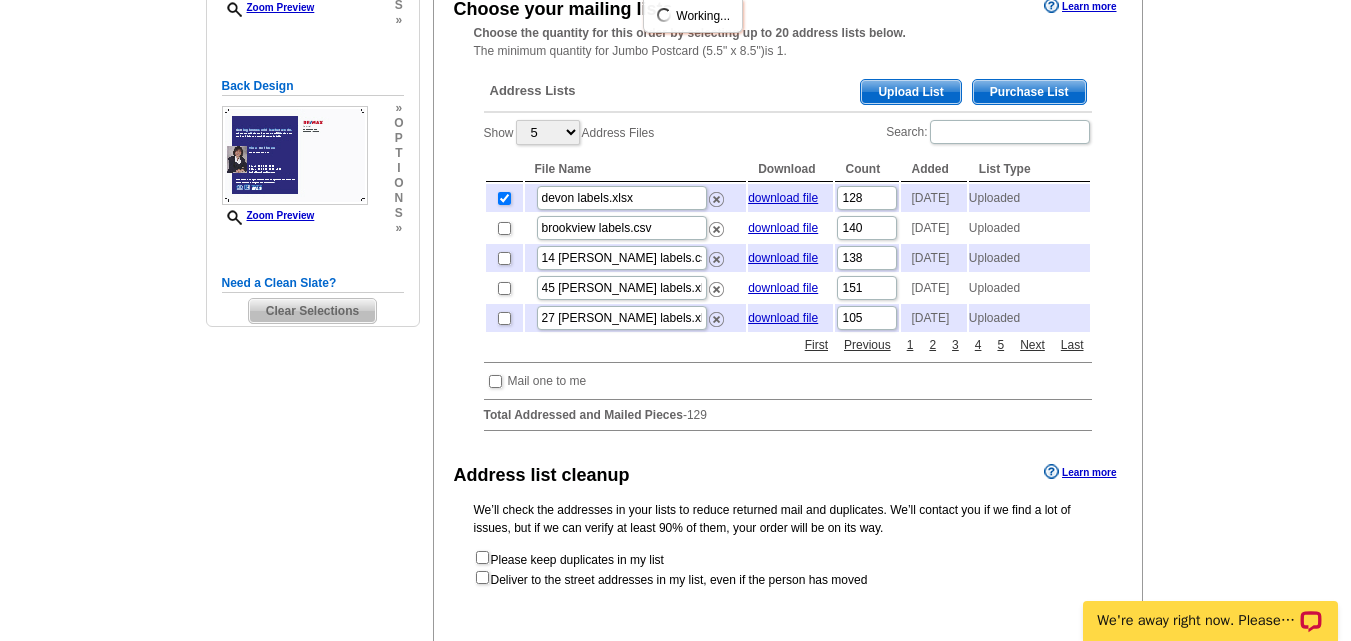 click on "Need Help? call [PHONE_NUMBER],  chat  with support, or have our designers make something custom just for you!
Got it, no need for the selection guide next time.
Show Results
Selected Design
Jumbo Postcard (5.5" x 8.5")
Design Name
[STREET_ADDRESS]
Front Design
Zoom Preview
»
o
p
t
i
o
n
s
»
»" at bounding box center (675, 260) 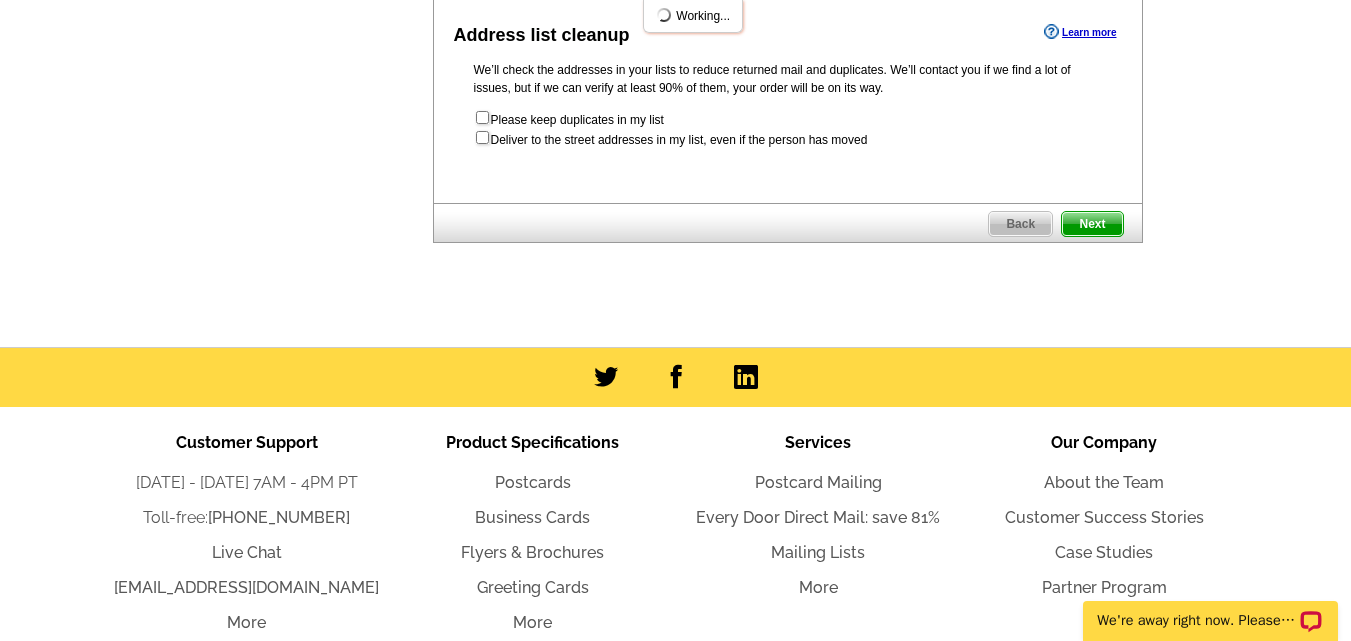 scroll, scrollTop: 880, scrollLeft: 0, axis: vertical 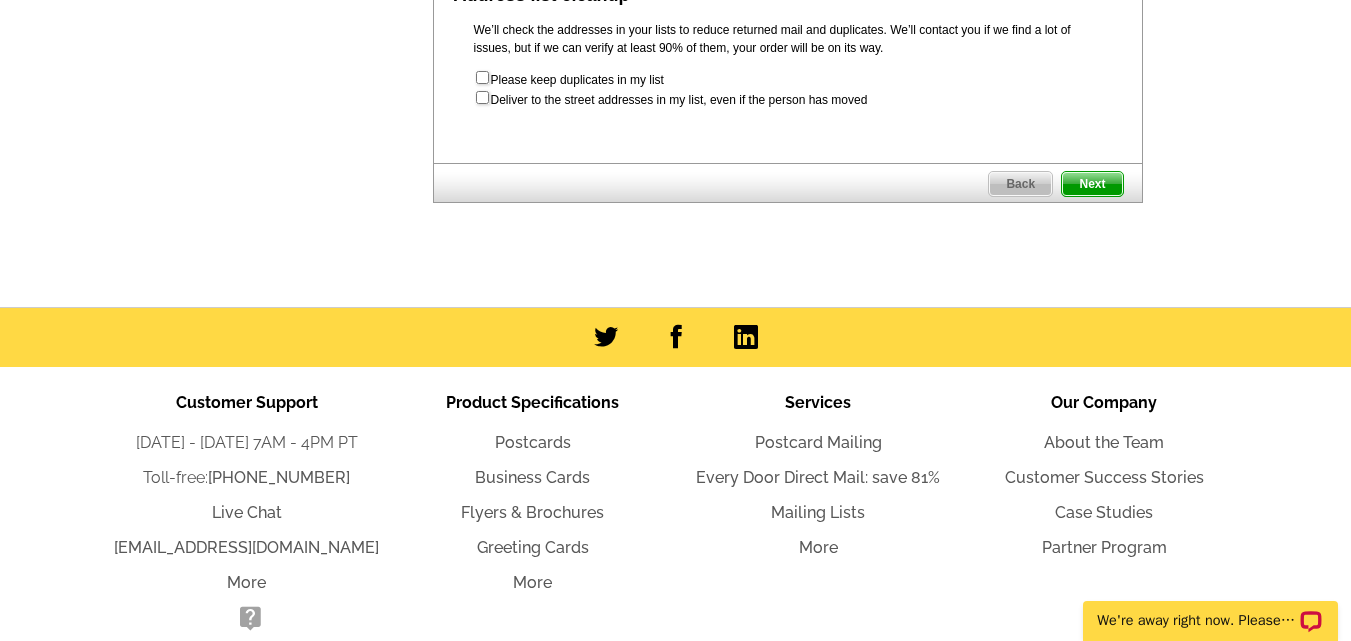 click on "Back
Next" at bounding box center (788, 183) 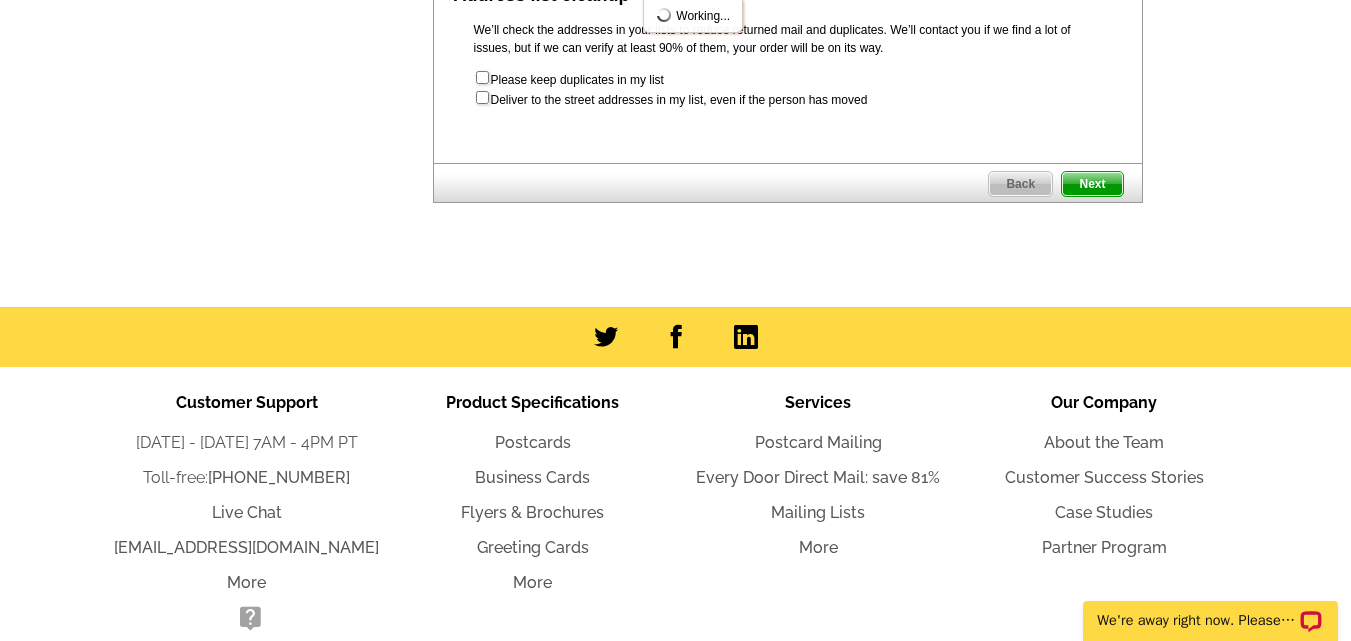 scroll, scrollTop: 0, scrollLeft: 0, axis: both 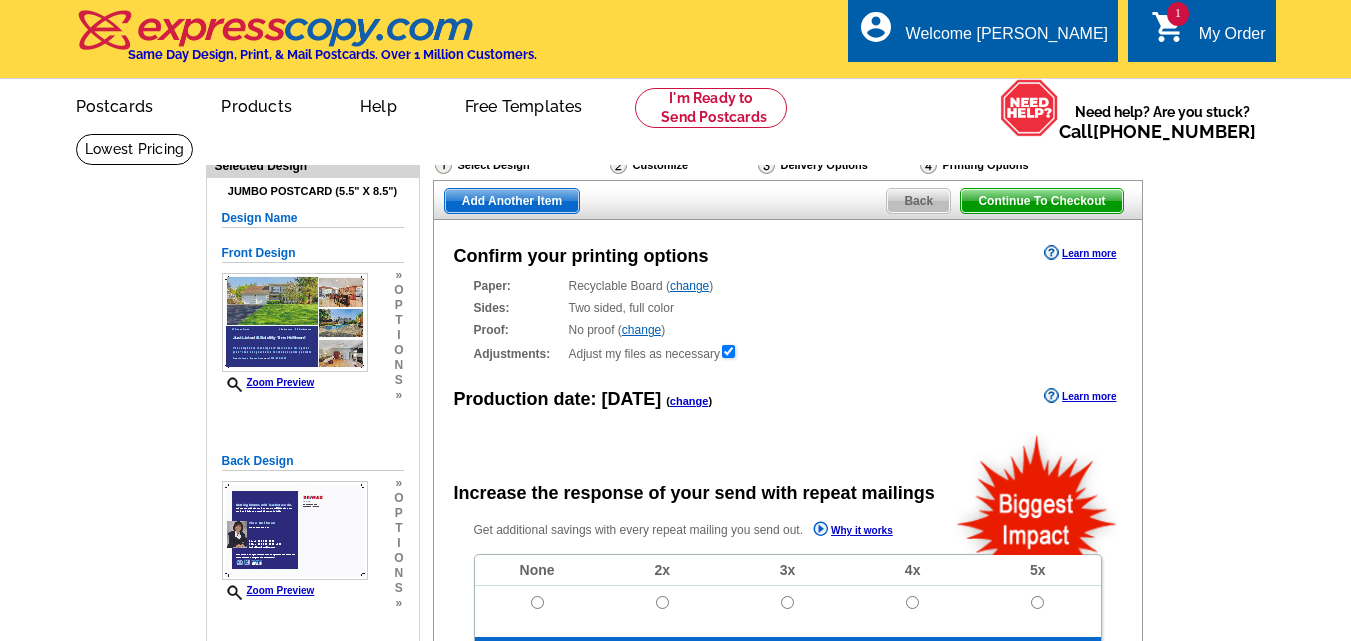 radio on "false" 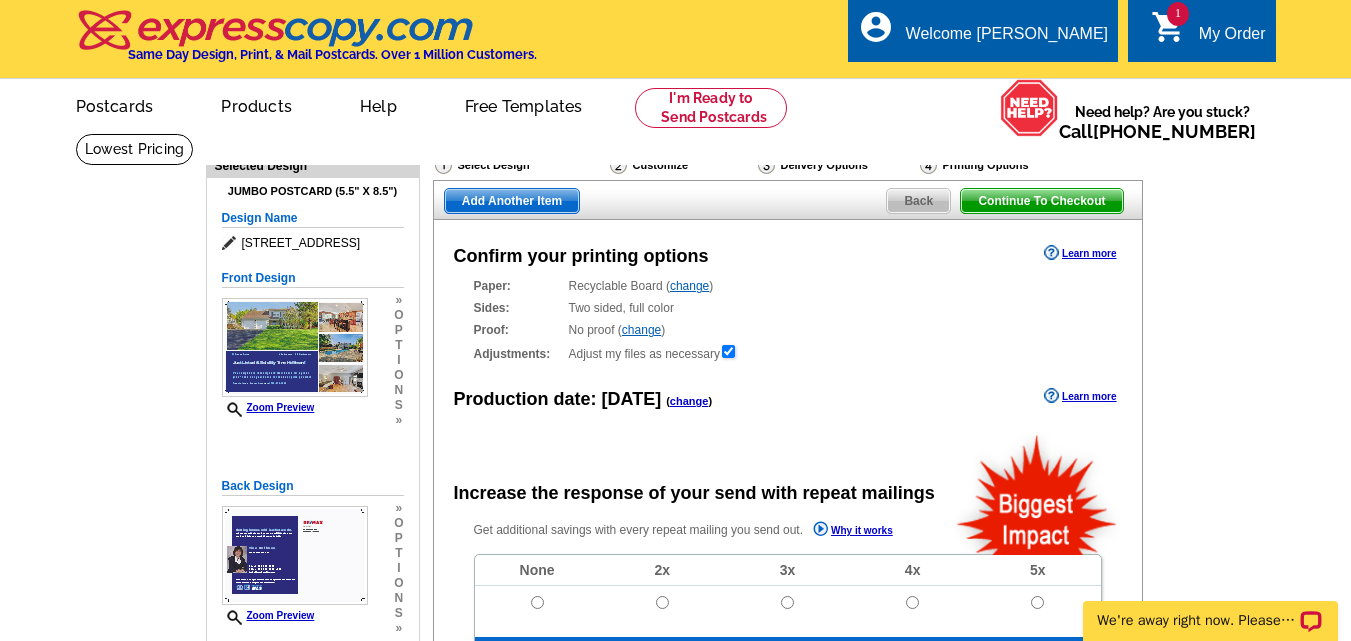 scroll, scrollTop: 0, scrollLeft: 0, axis: both 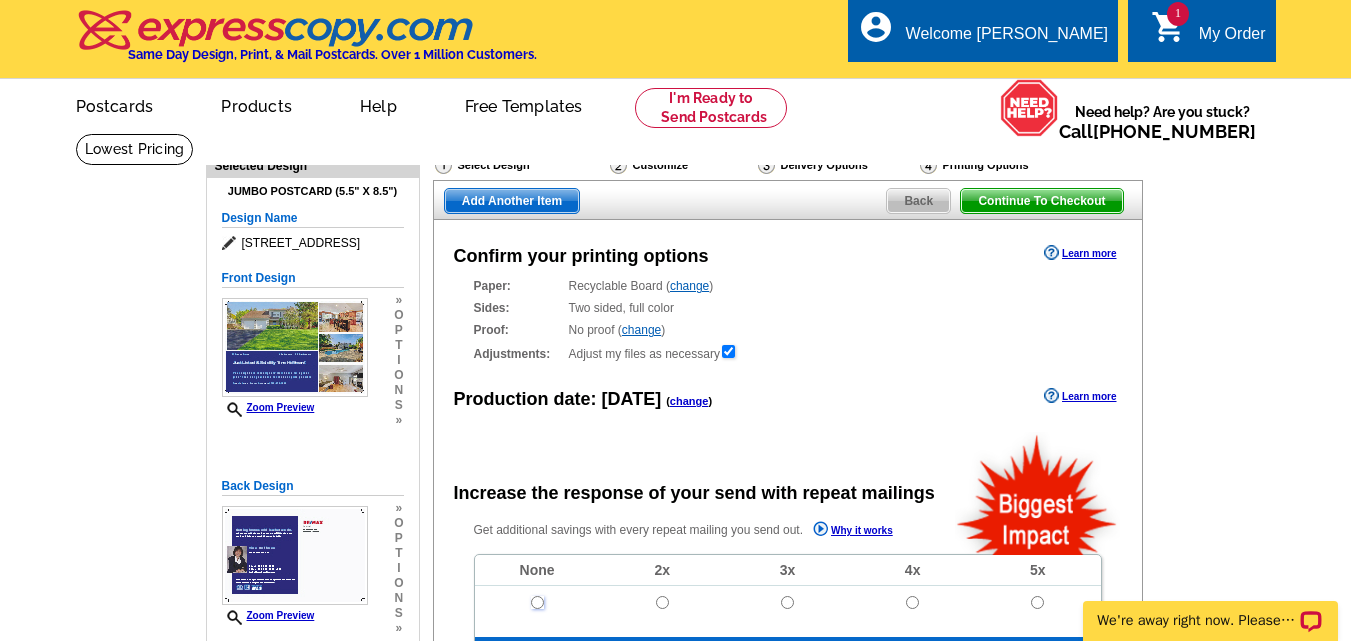 click at bounding box center (537, 602) 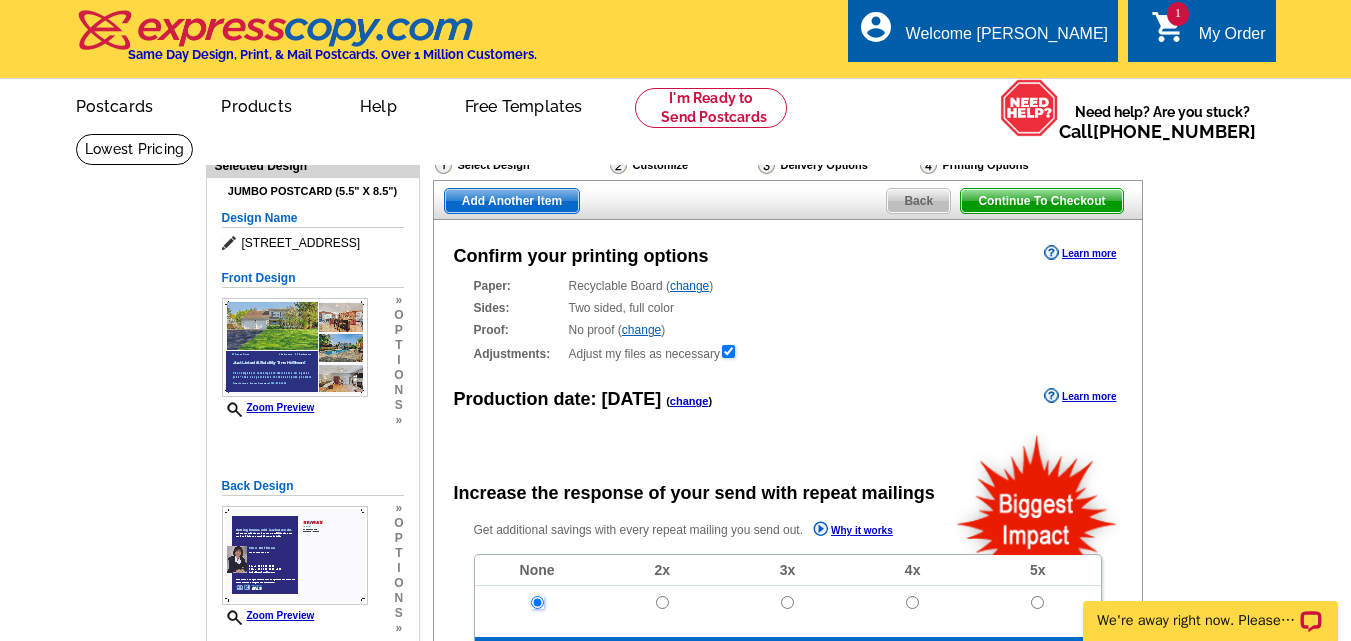 click at bounding box center [537, 602] 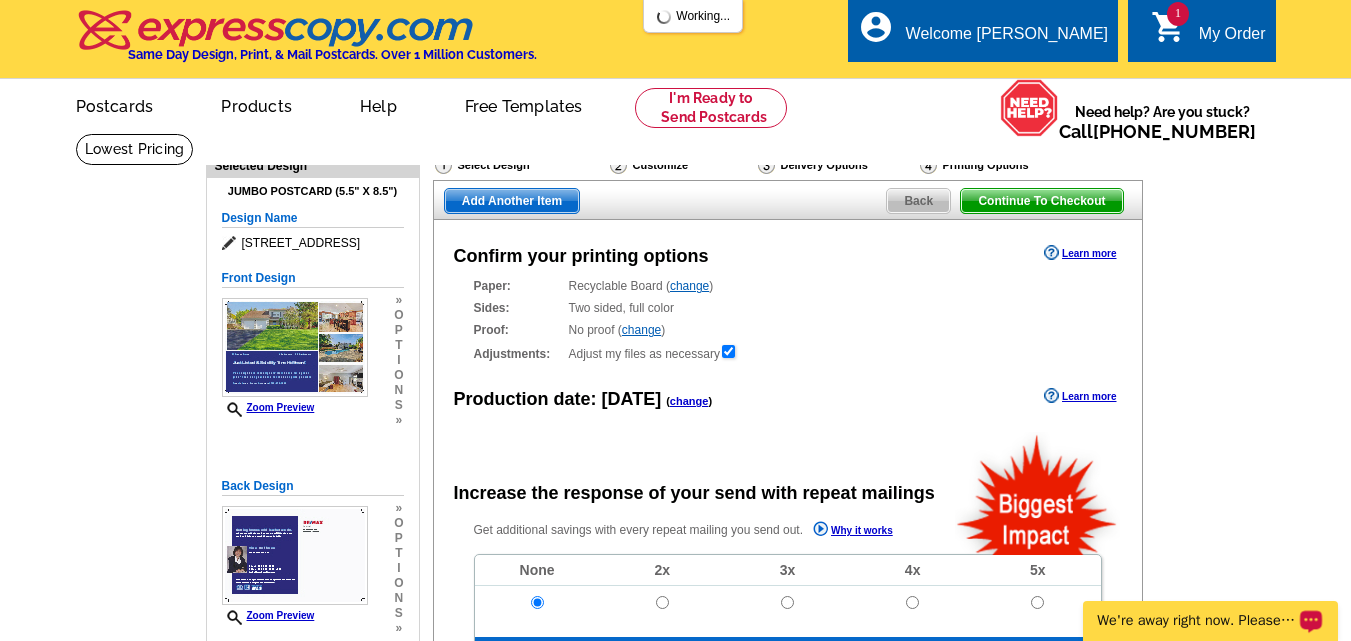 click on "We're away right now. Please check back later!" at bounding box center [1197, 621] 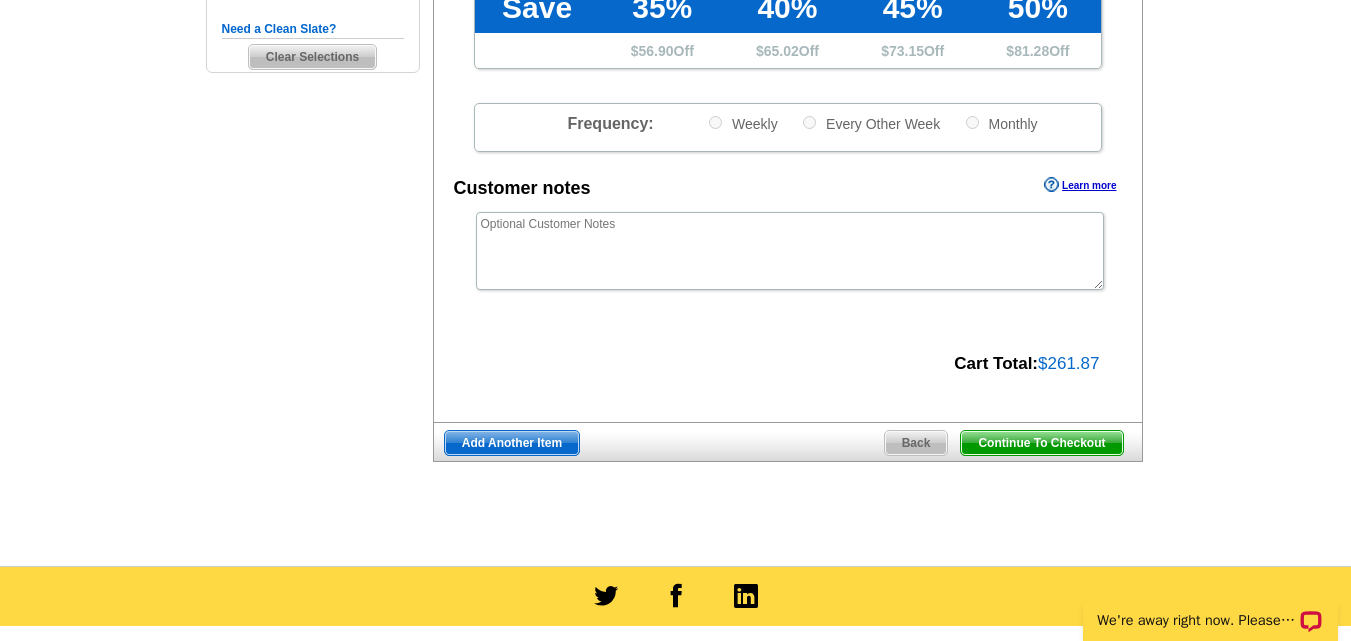 scroll, scrollTop: 657, scrollLeft: 0, axis: vertical 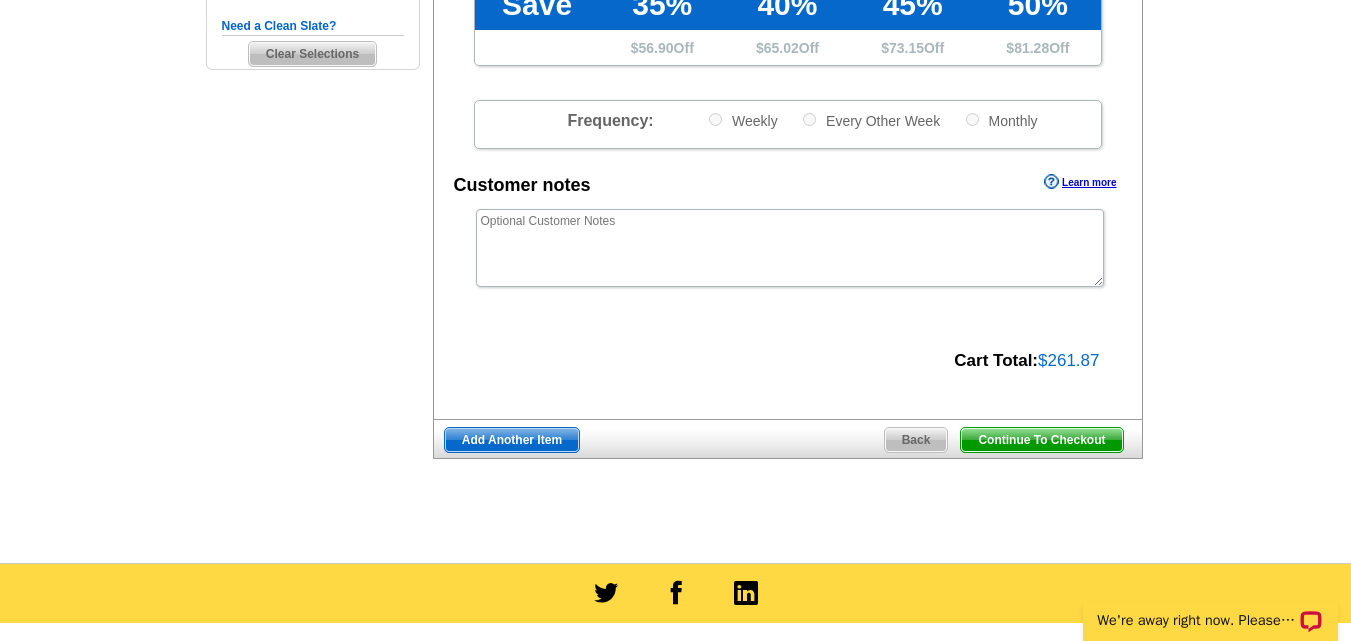 click on "Continue To Checkout" at bounding box center [1041, 440] 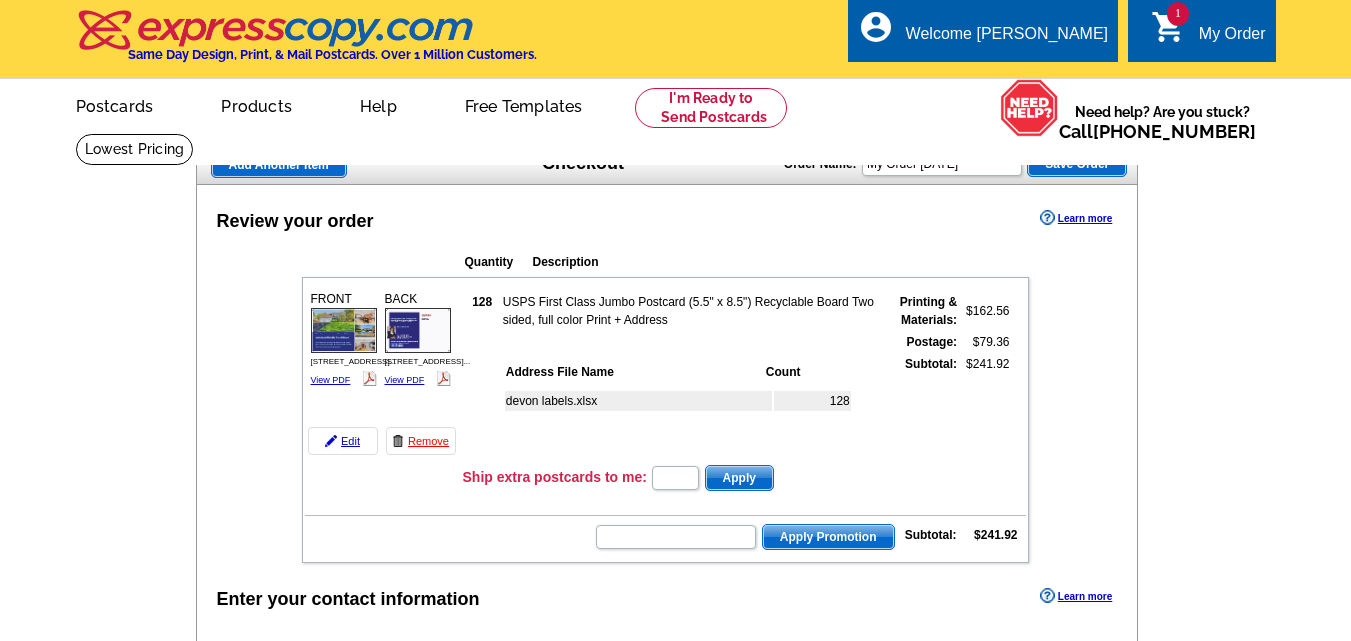 scroll, scrollTop: 0, scrollLeft: 0, axis: both 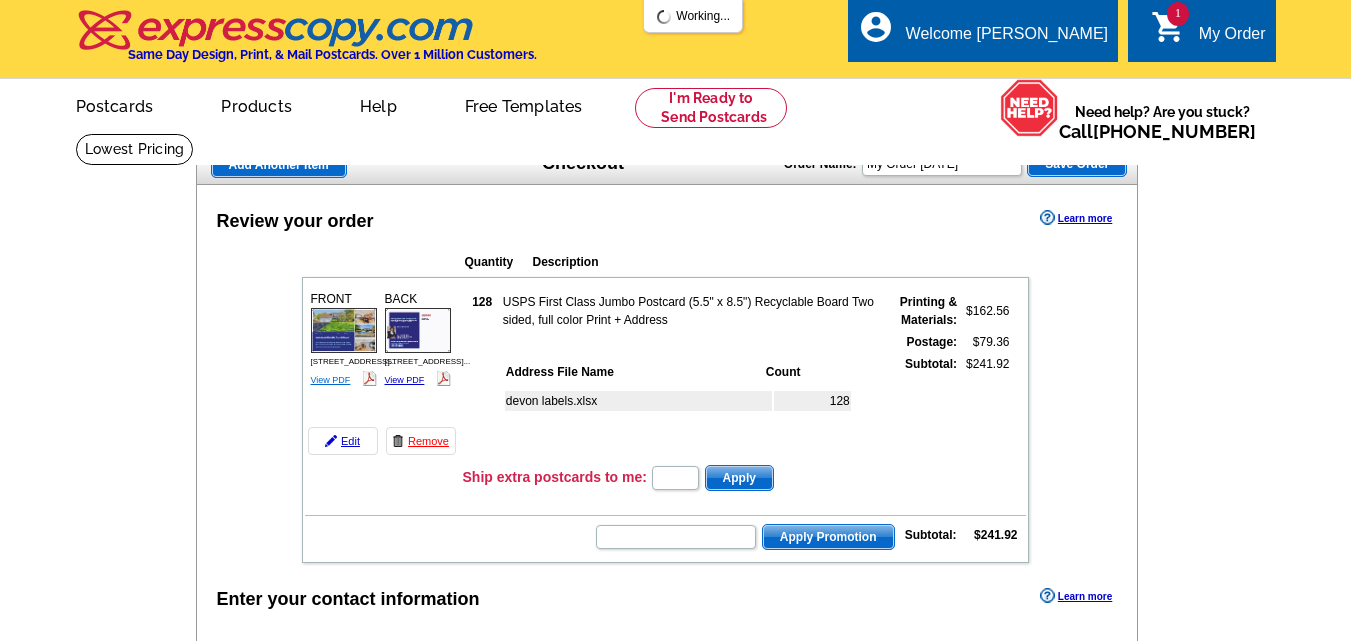 click on "View PDF" at bounding box center (331, 380) 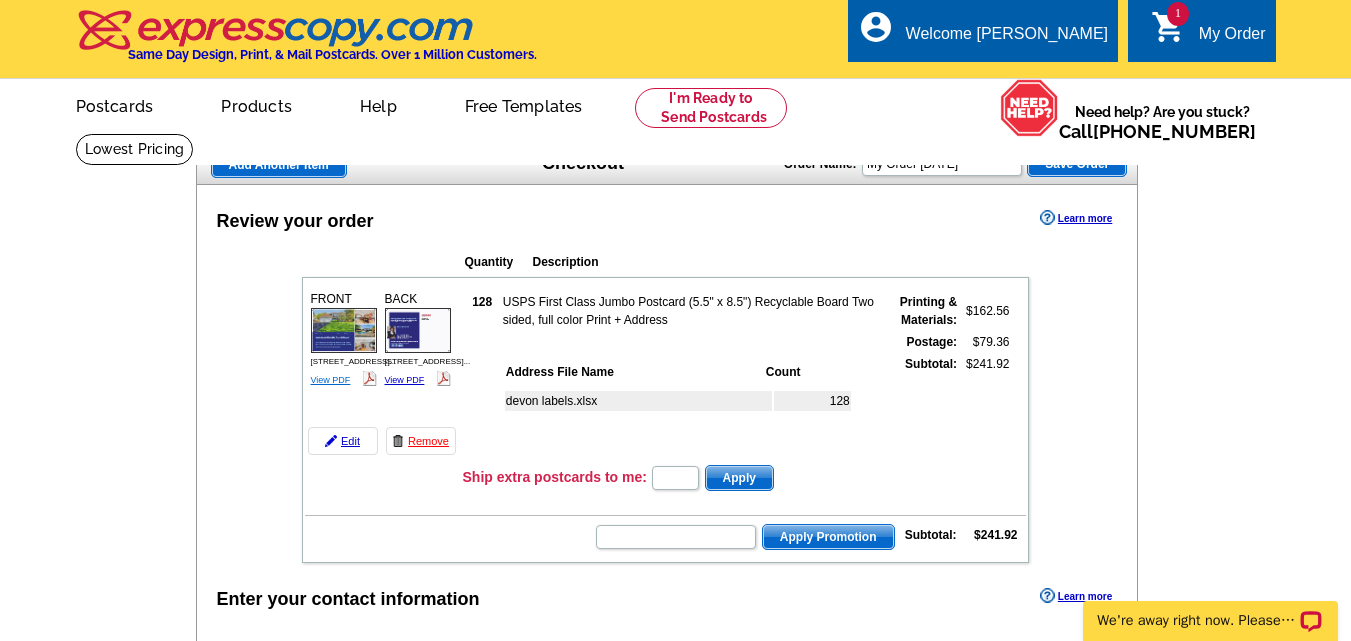 scroll, scrollTop: 0, scrollLeft: 0, axis: both 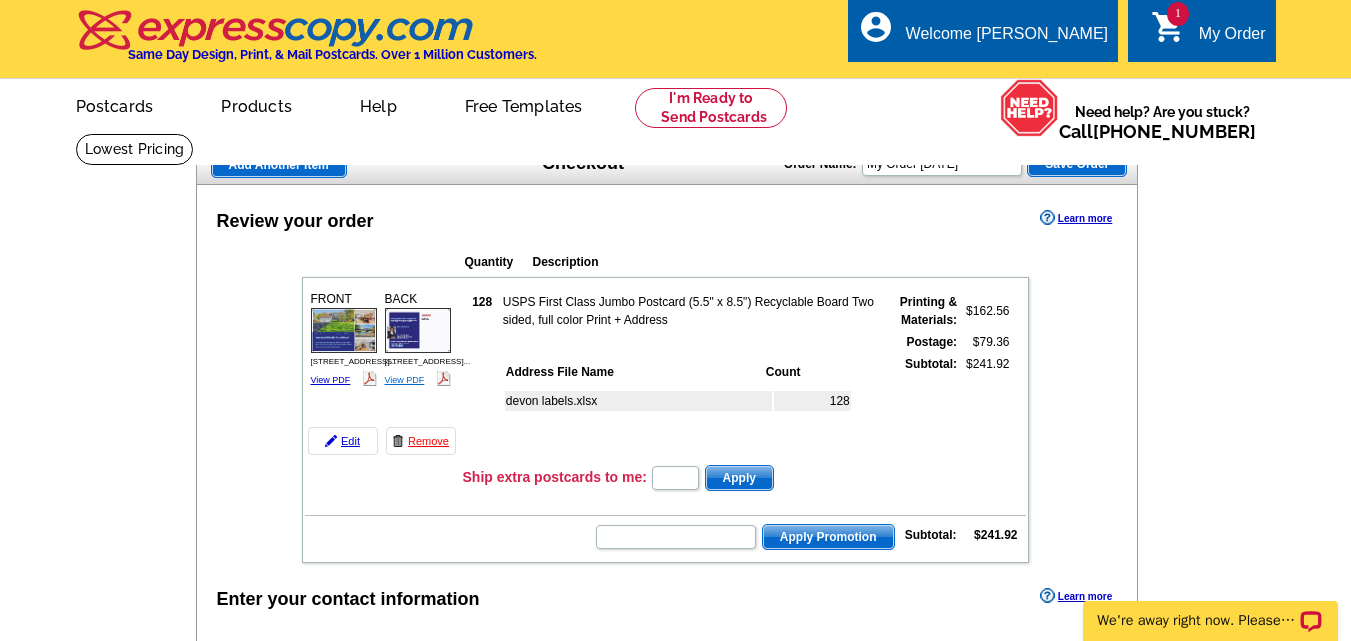 click on "View PDF" at bounding box center [405, 380] 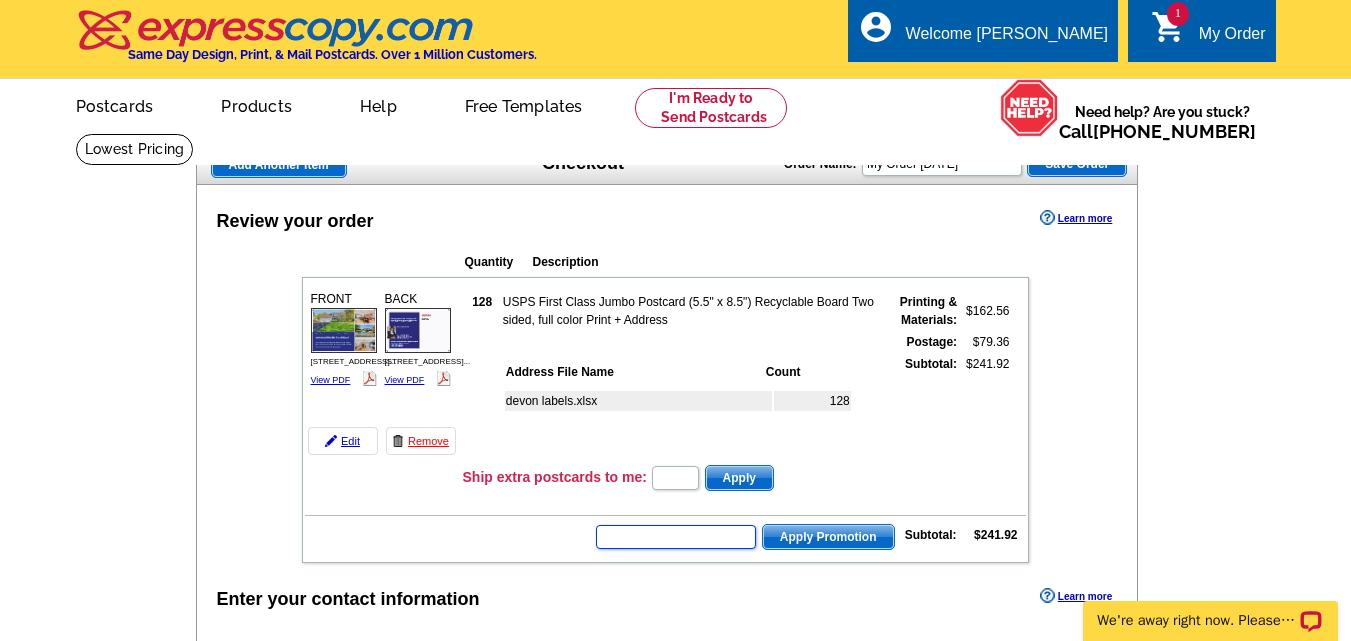 click at bounding box center [676, 537] 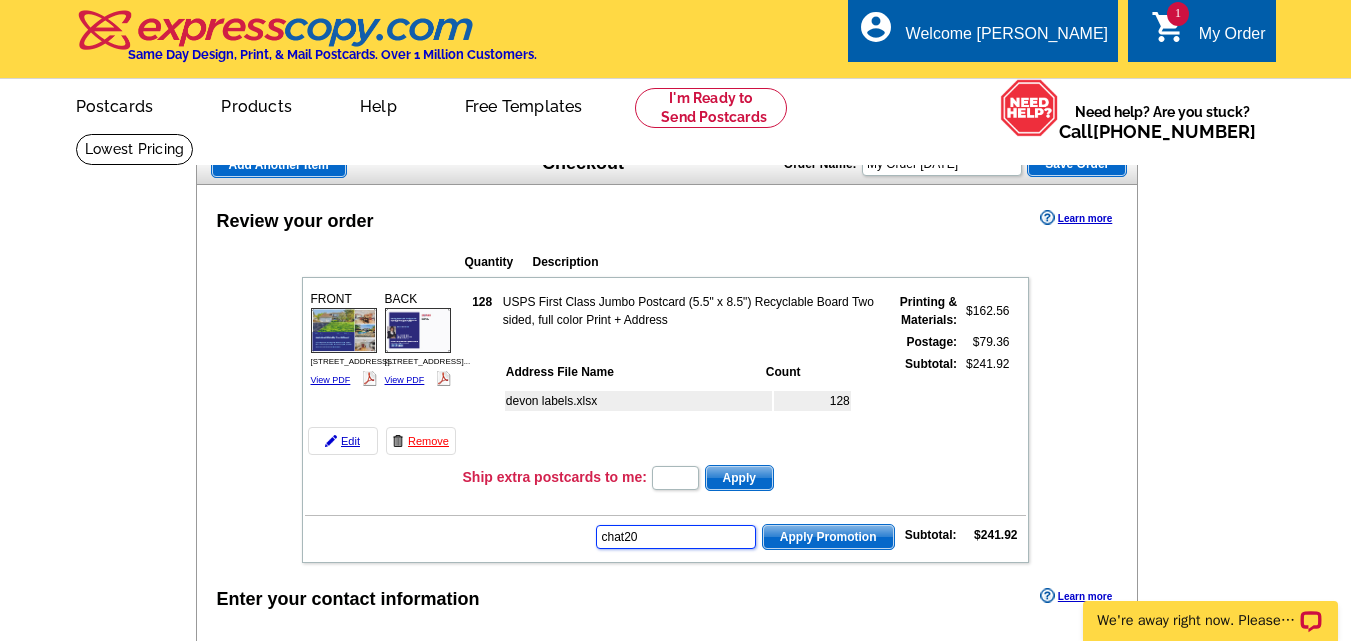 type on "chat20" 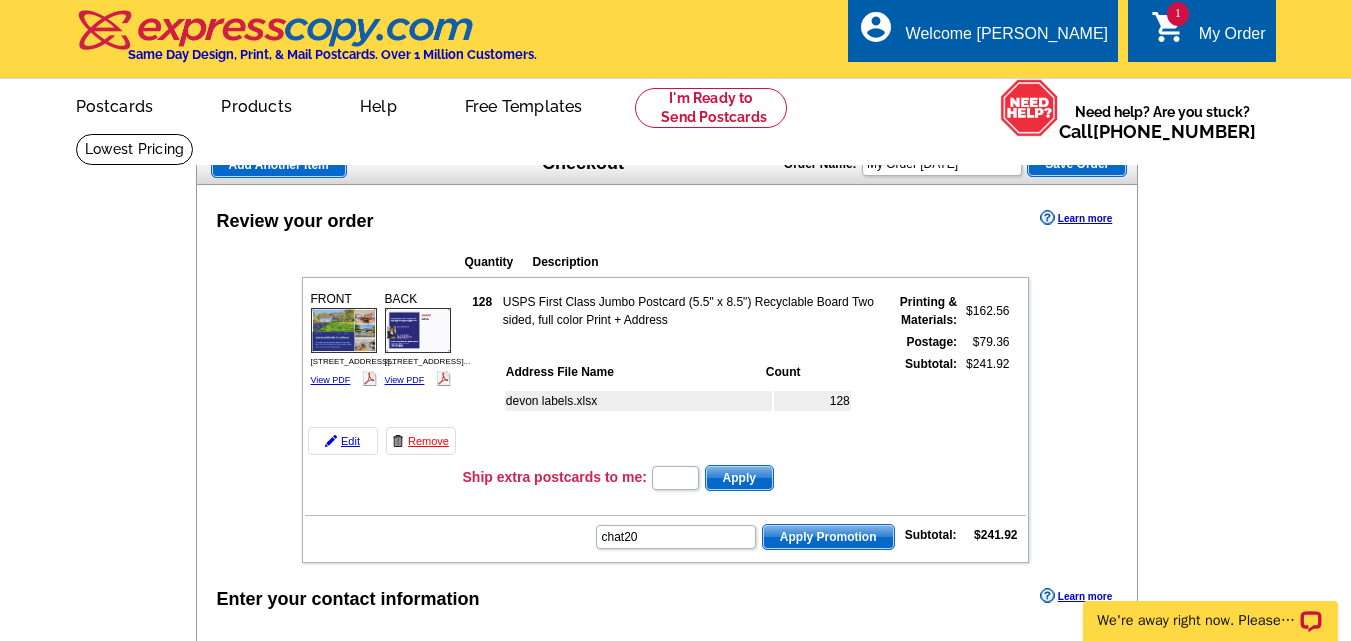 click on "Apply Promotion" at bounding box center [828, 537] 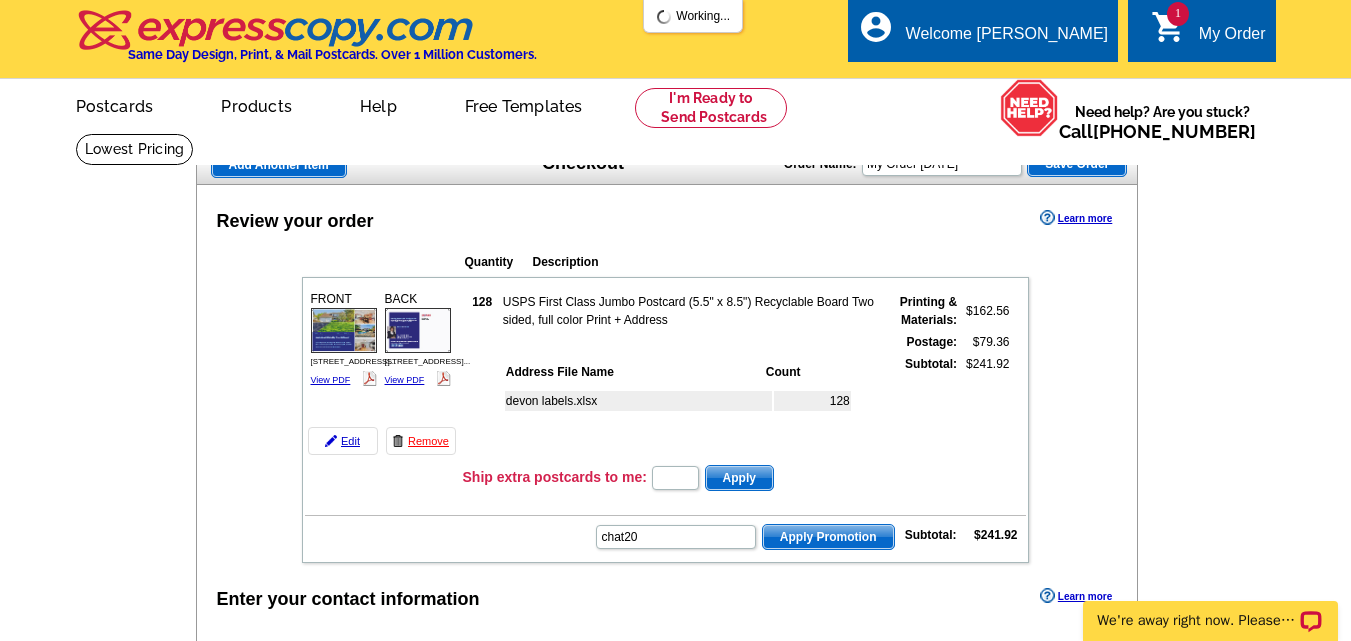 scroll, scrollTop: 0, scrollLeft: 0, axis: both 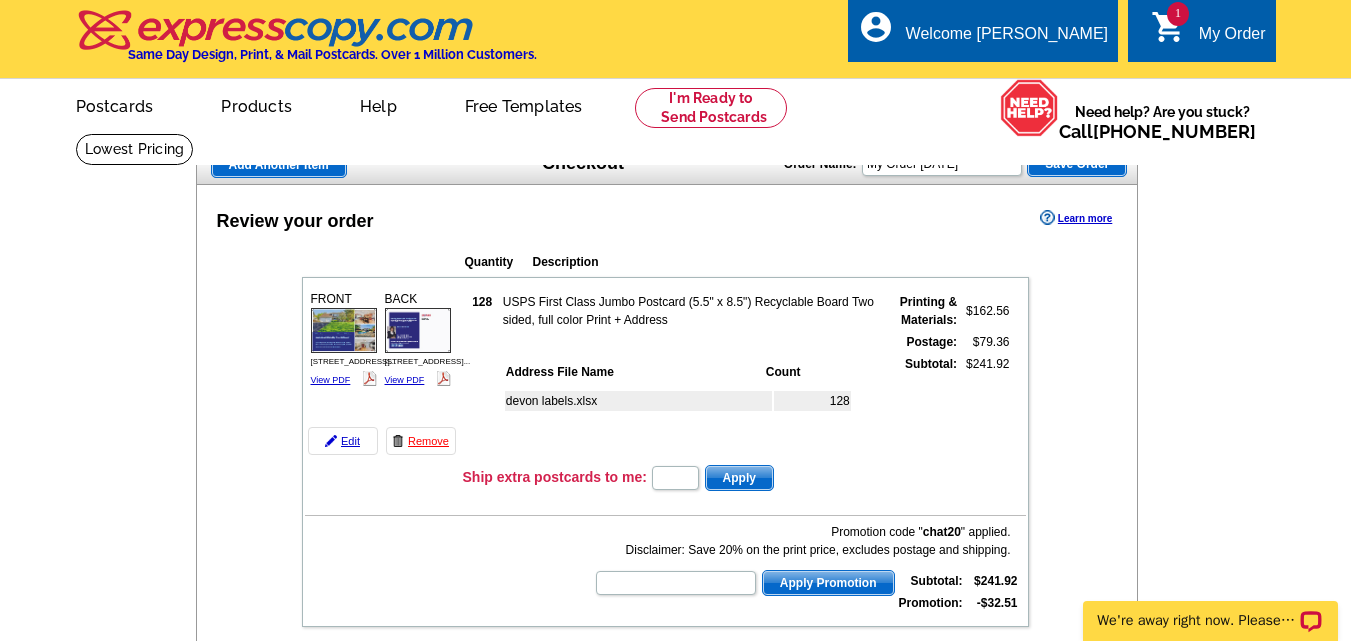 click on "Review your order
Learn more
Quantity
Description
FRONT
128" at bounding box center (667, 795) 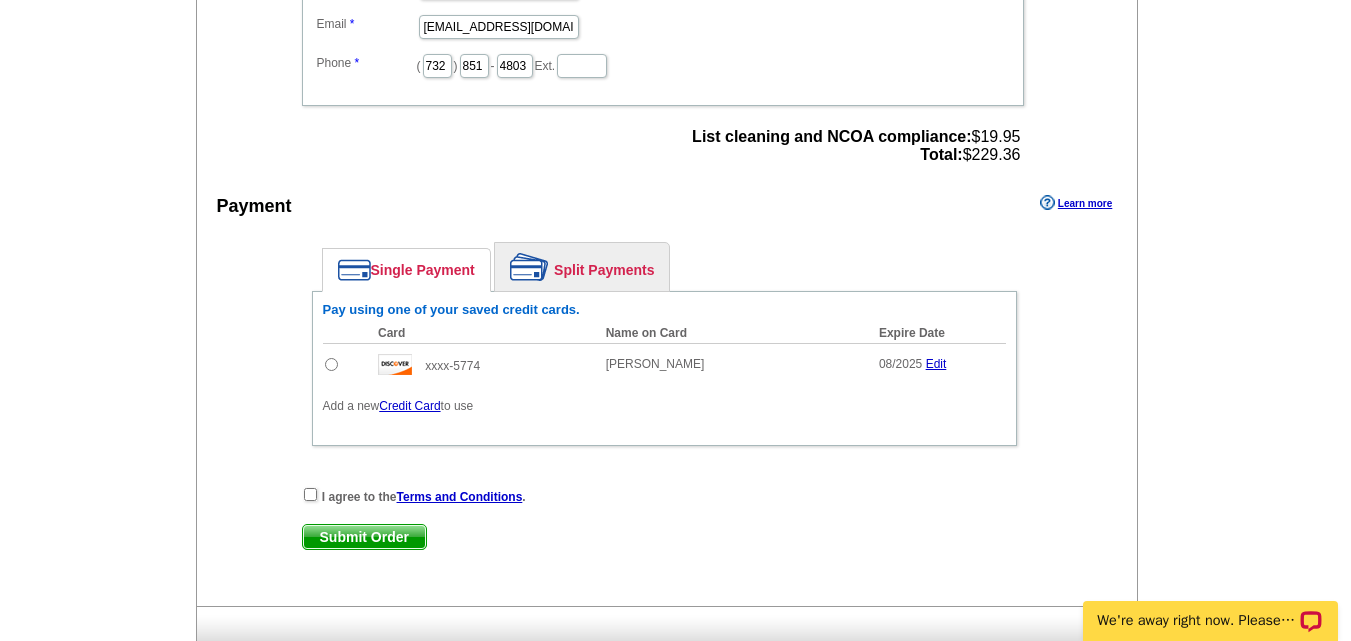 scroll, scrollTop: 840, scrollLeft: 0, axis: vertical 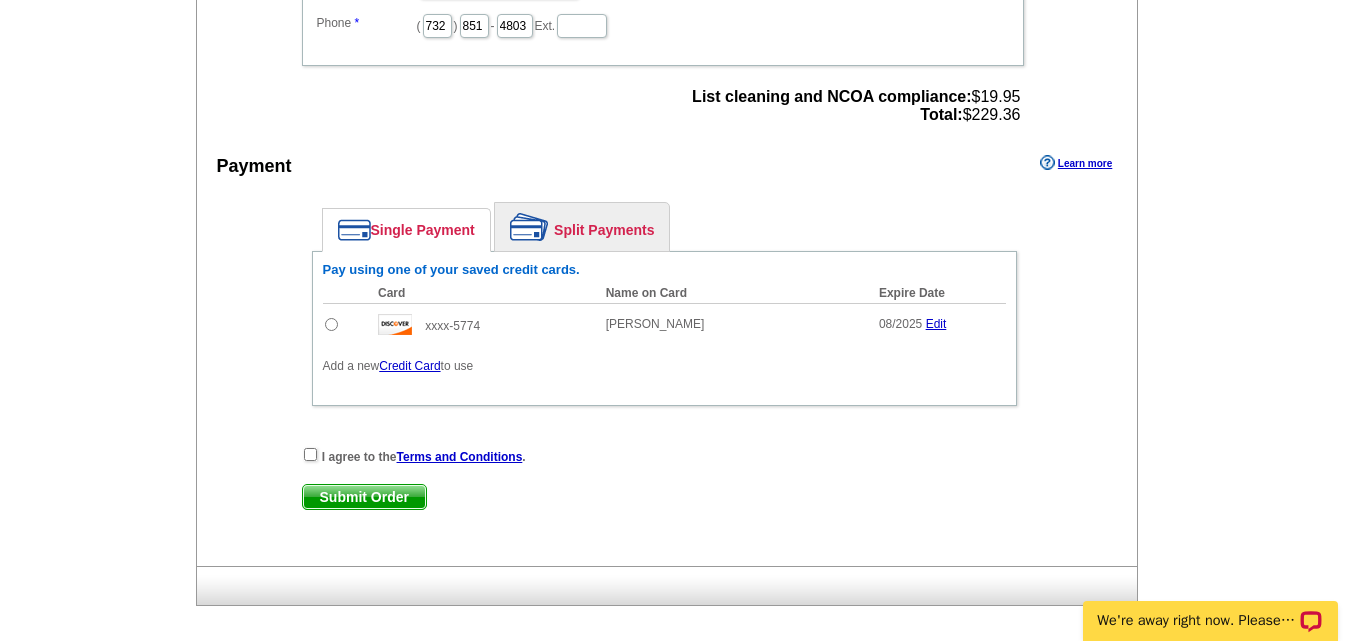 click at bounding box center [331, 324] 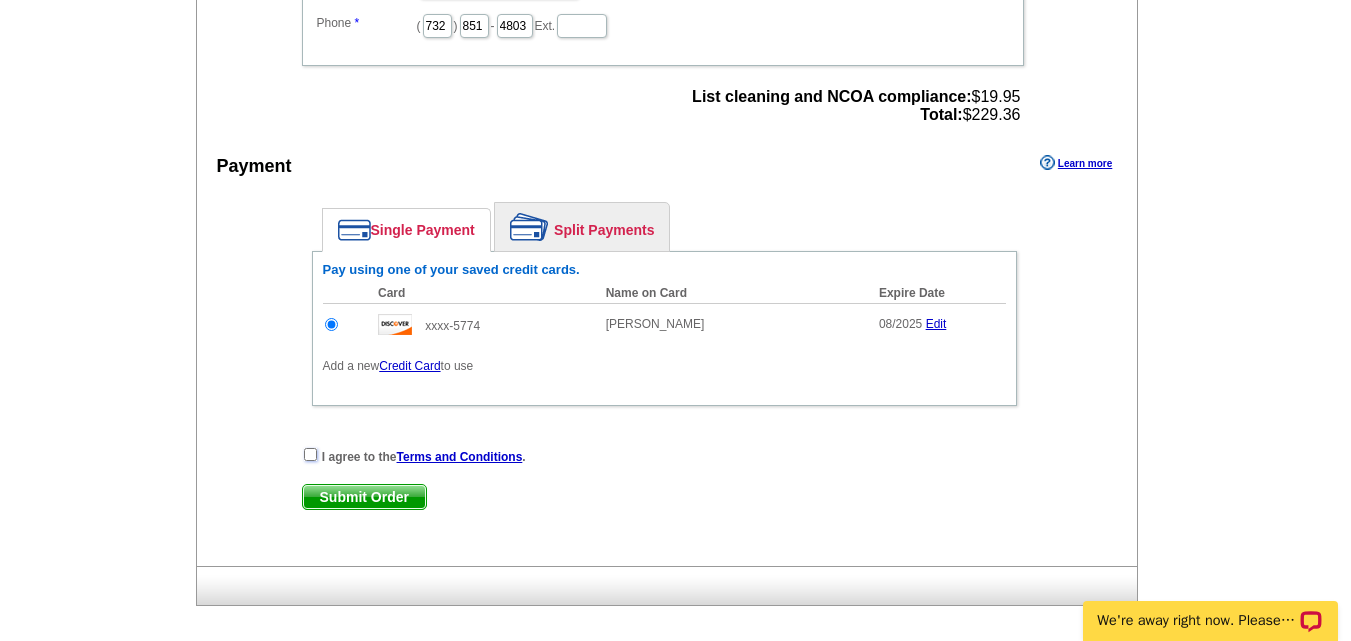 click at bounding box center (310, 454) 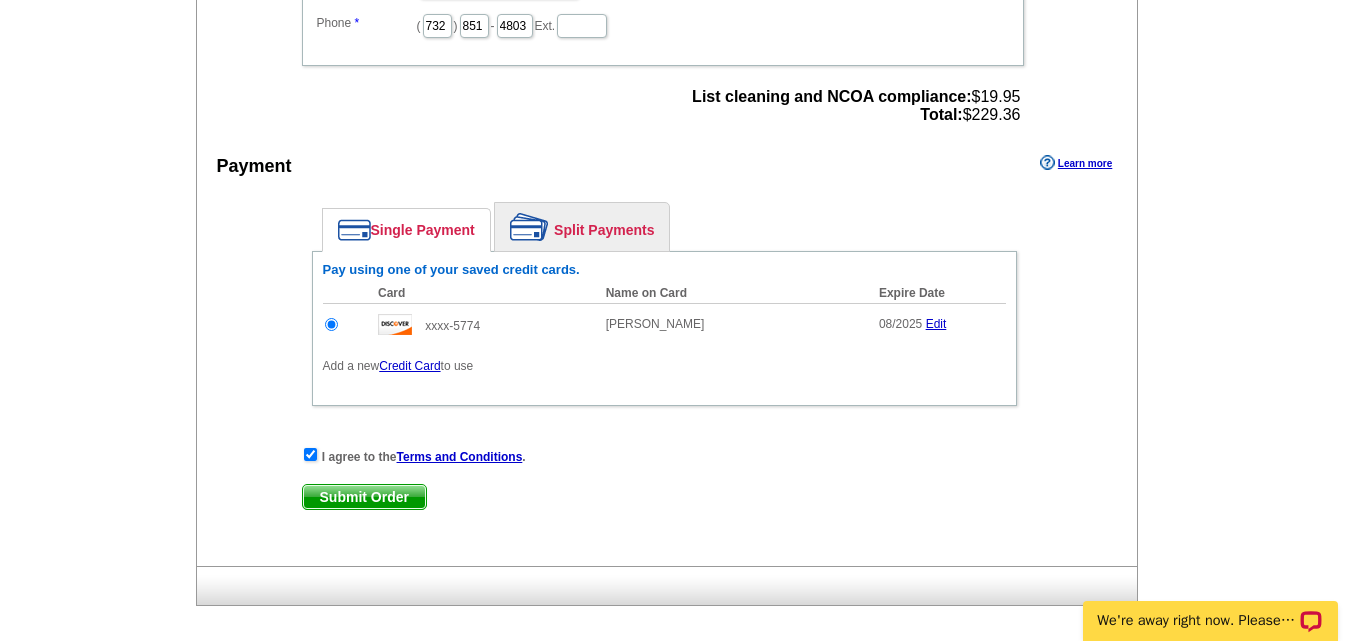click on "Submit Order" at bounding box center [364, 497] 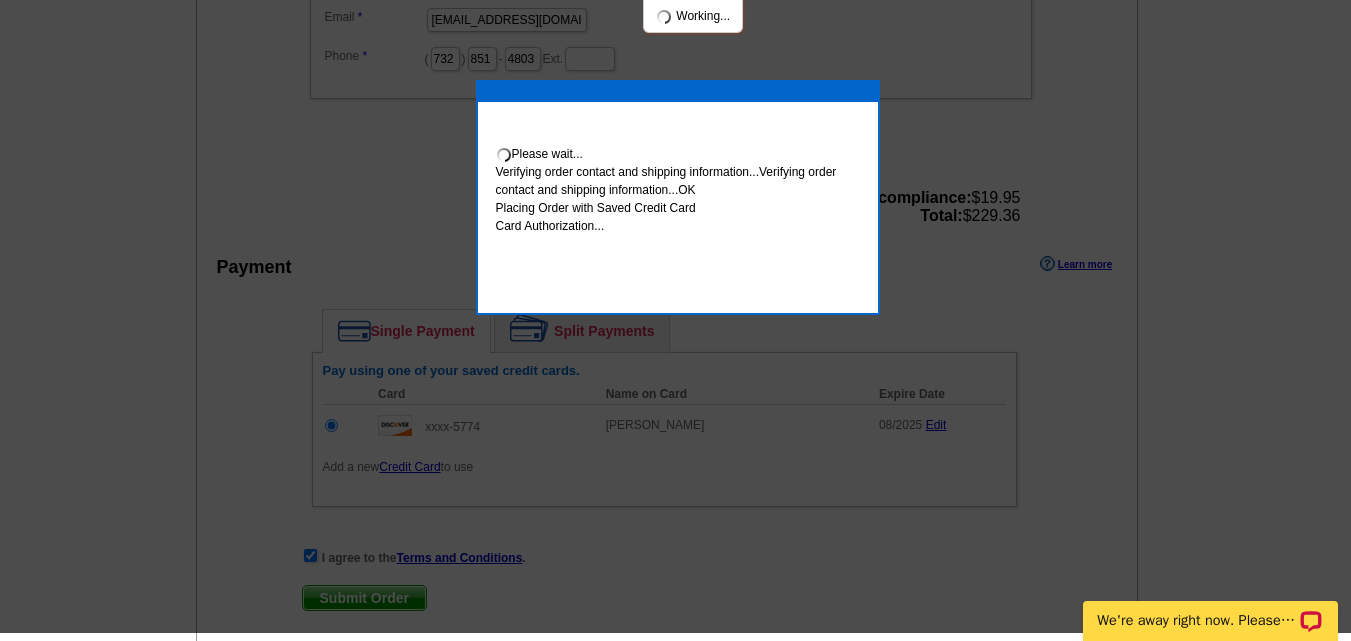 scroll, scrollTop: 832, scrollLeft: 0, axis: vertical 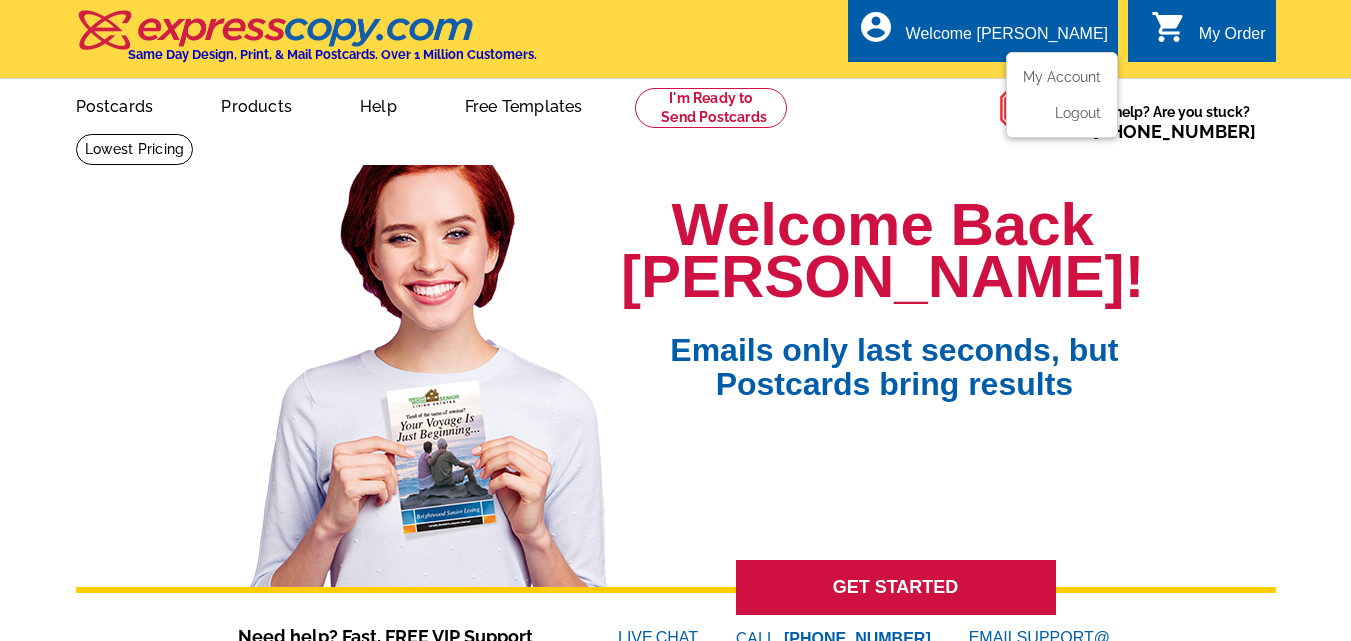 click on "Welcome [PERSON_NAME]" at bounding box center (1007, 39) 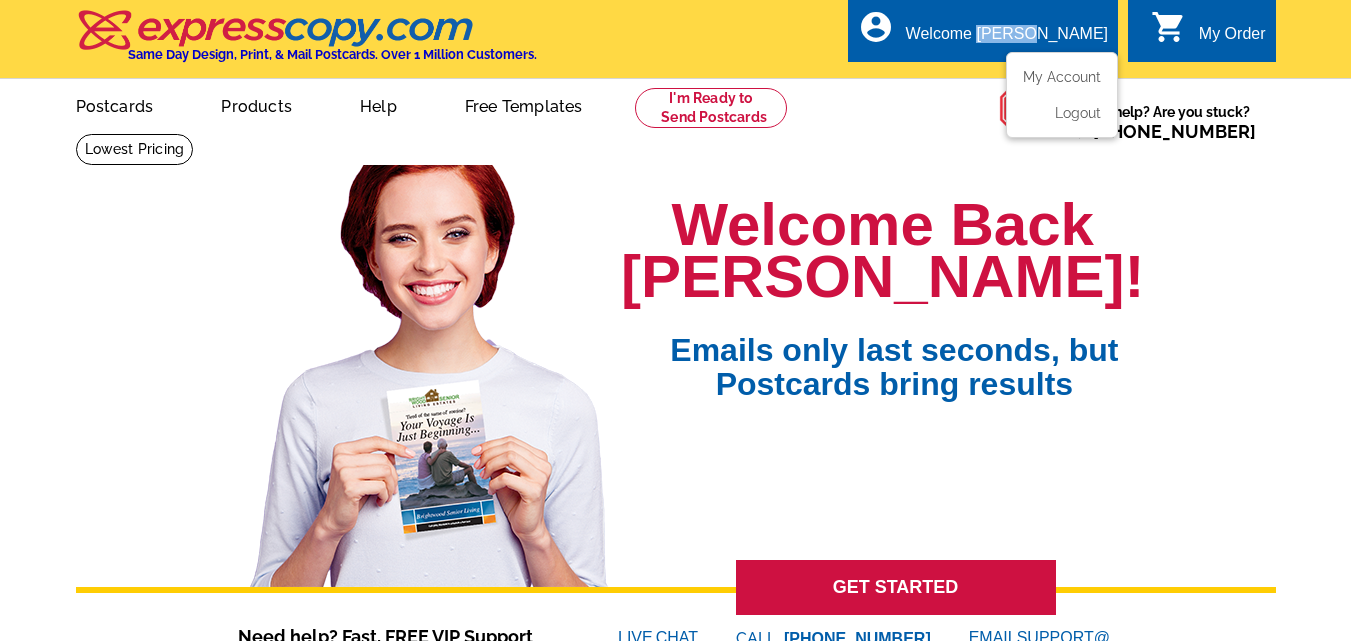 click on "Welcome [PERSON_NAME]" at bounding box center (1007, 39) 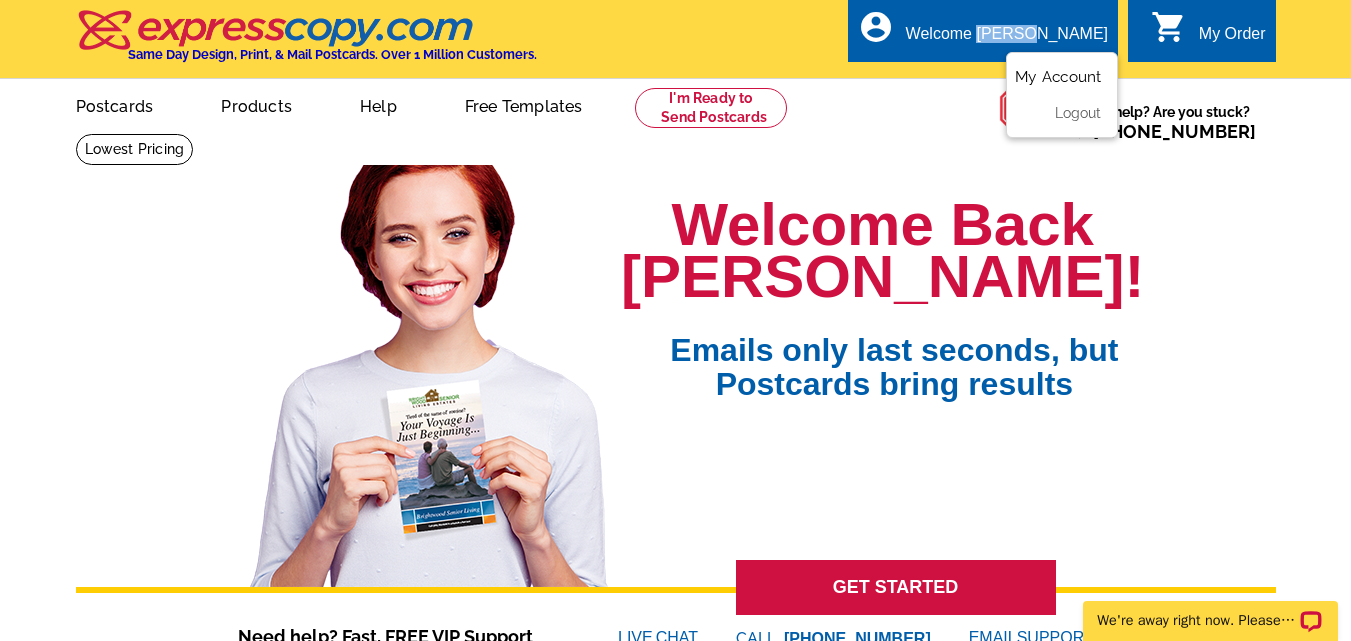 scroll, scrollTop: 0, scrollLeft: 0, axis: both 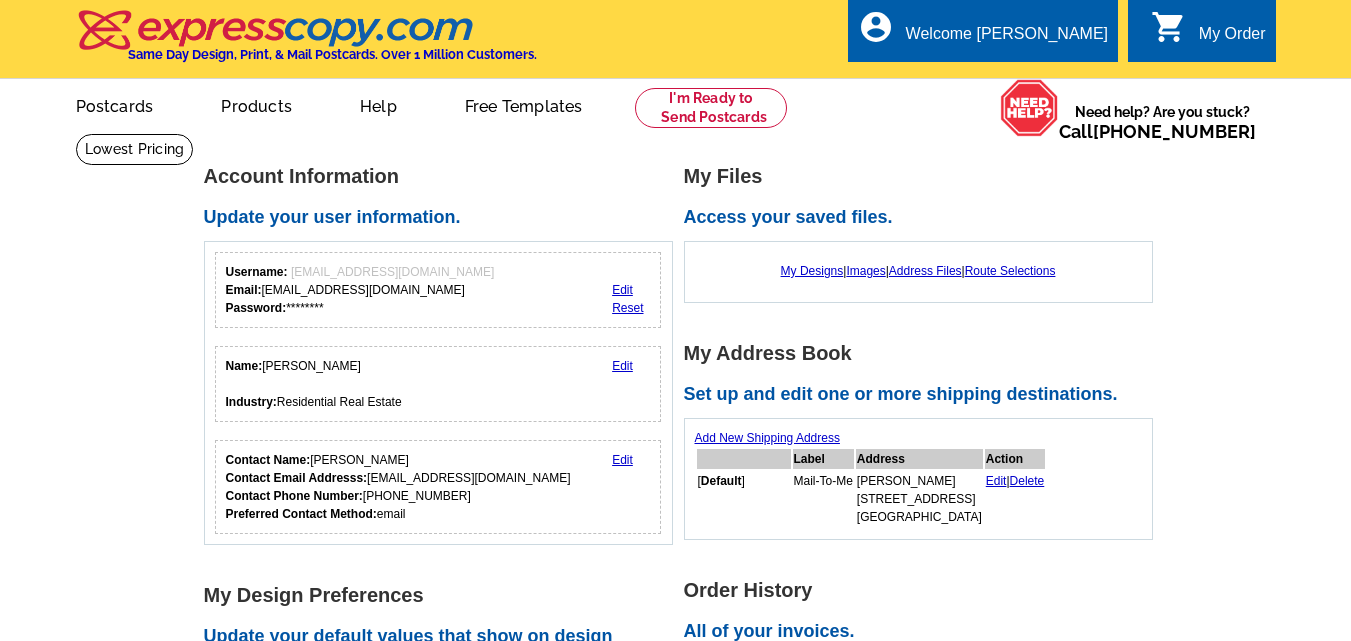 click on "Account Information
Update your user information.
Username:   nicolehoffmanrealtor@yahoo.com
Email:  nicolehoffmanrealtor@yahoo.com
Password:  ********
Edit
Reset
Name:  nicole                hoffman
Industry:  Residential Real Estate
Edit
Contact Name:  nicole hoffman
Contact Email Addresss:  nicolehoffmanrealtor@yahoo.com
Contact Phone Number:  (732) 851-4803
Preferred Contact Method:  email
Edit
My Design Preferences
Update your default values that show on design templates
Edit your default values
My Wallet 10 1" at bounding box center [675, 858] 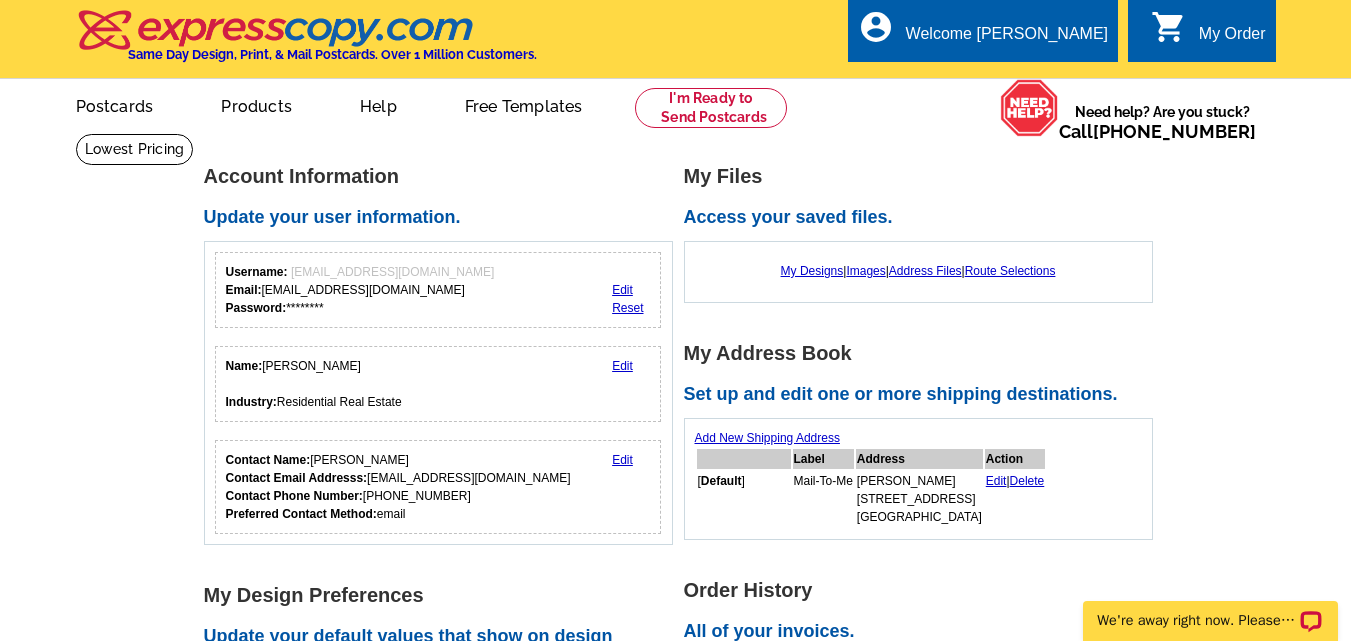 scroll, scrollTop: 0, scrollLeft: 0, axis: both 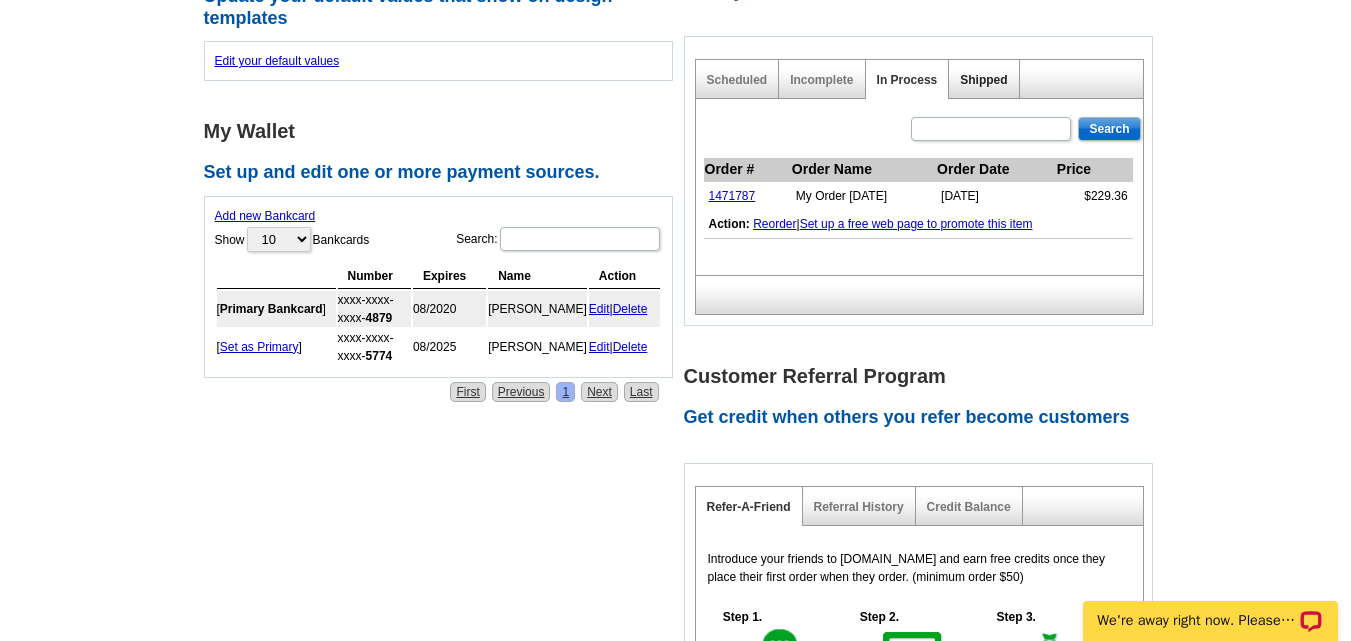 click on "Shipped" at bounding box center [983, 80] 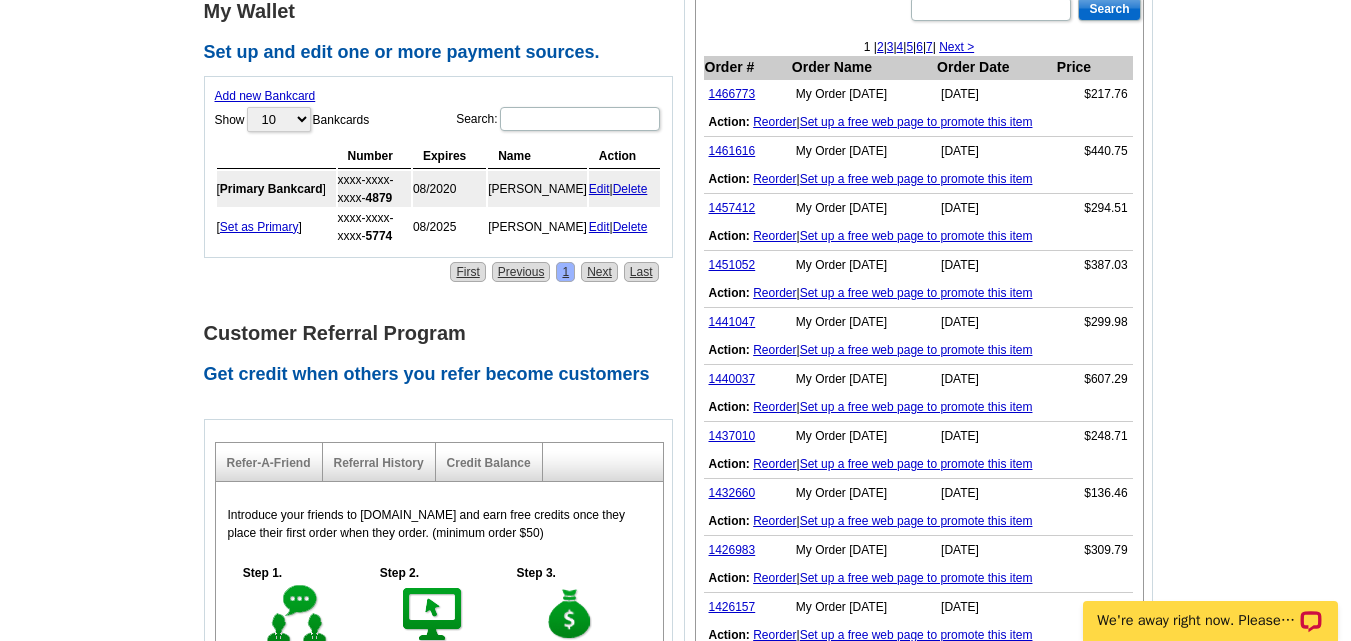 scroll, scrollTop: 800, scrollLeft: 0, axis: vertical 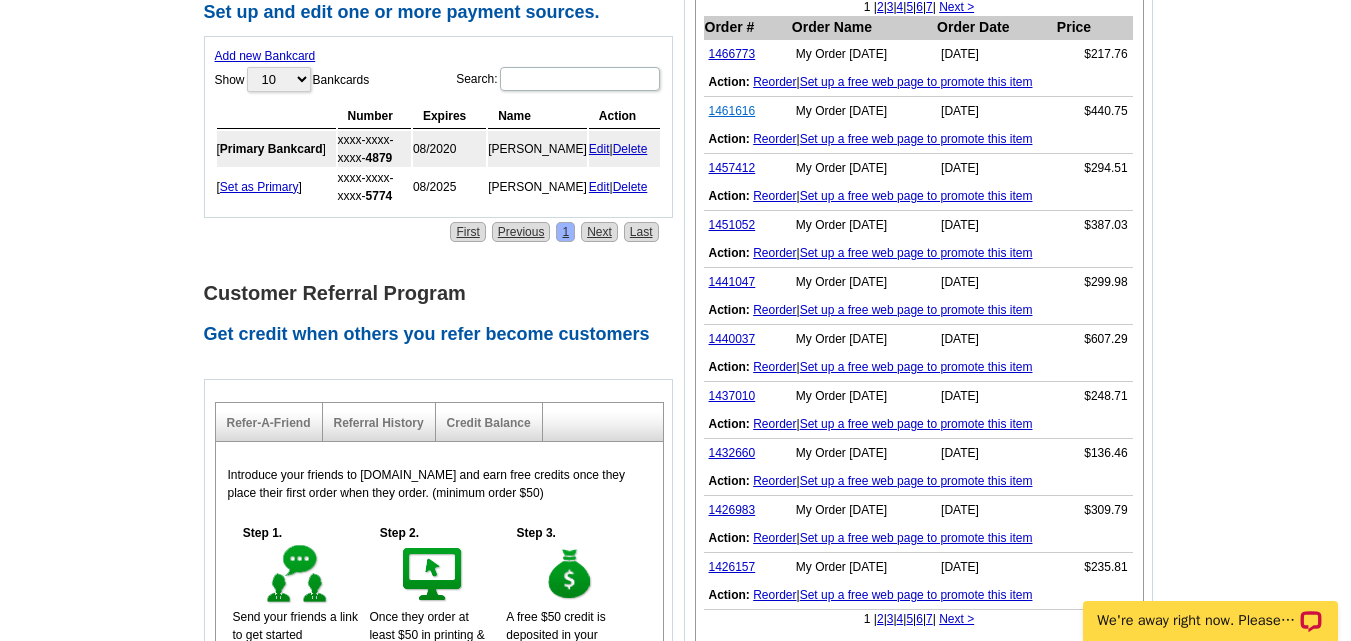 click on "1461616" at bounding box center (732, 111) 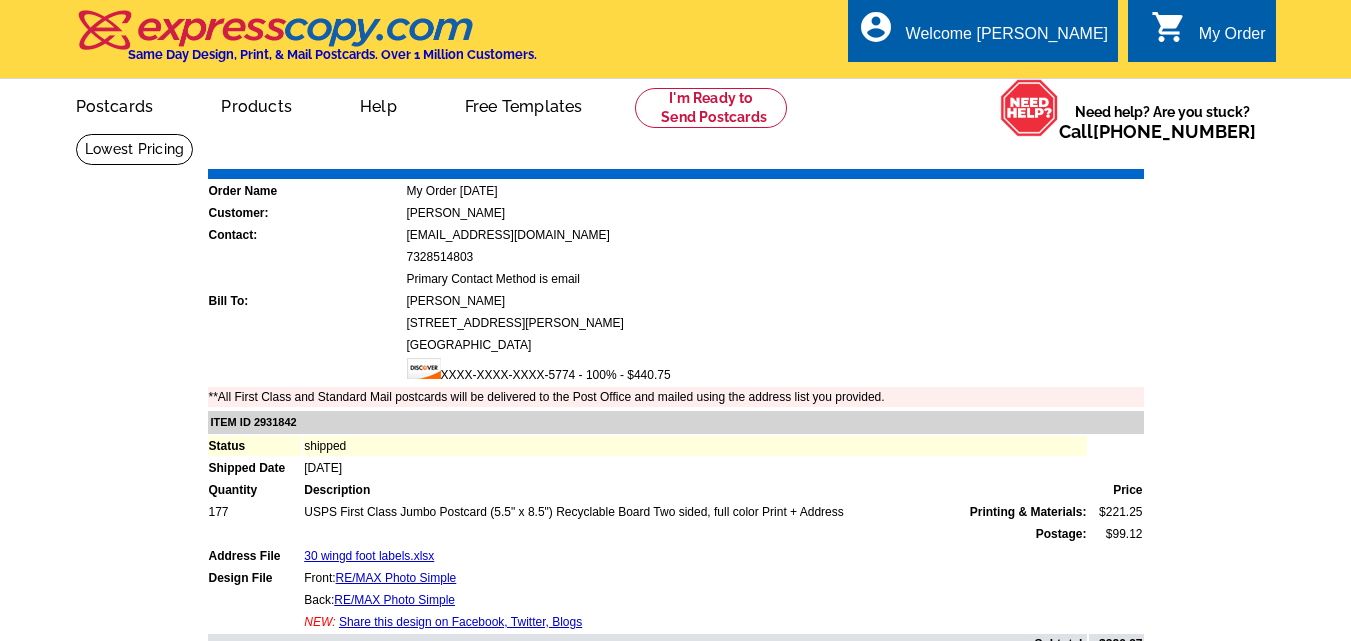 scroll, scrollTop: 0, scrollLeft: 0, axis: both 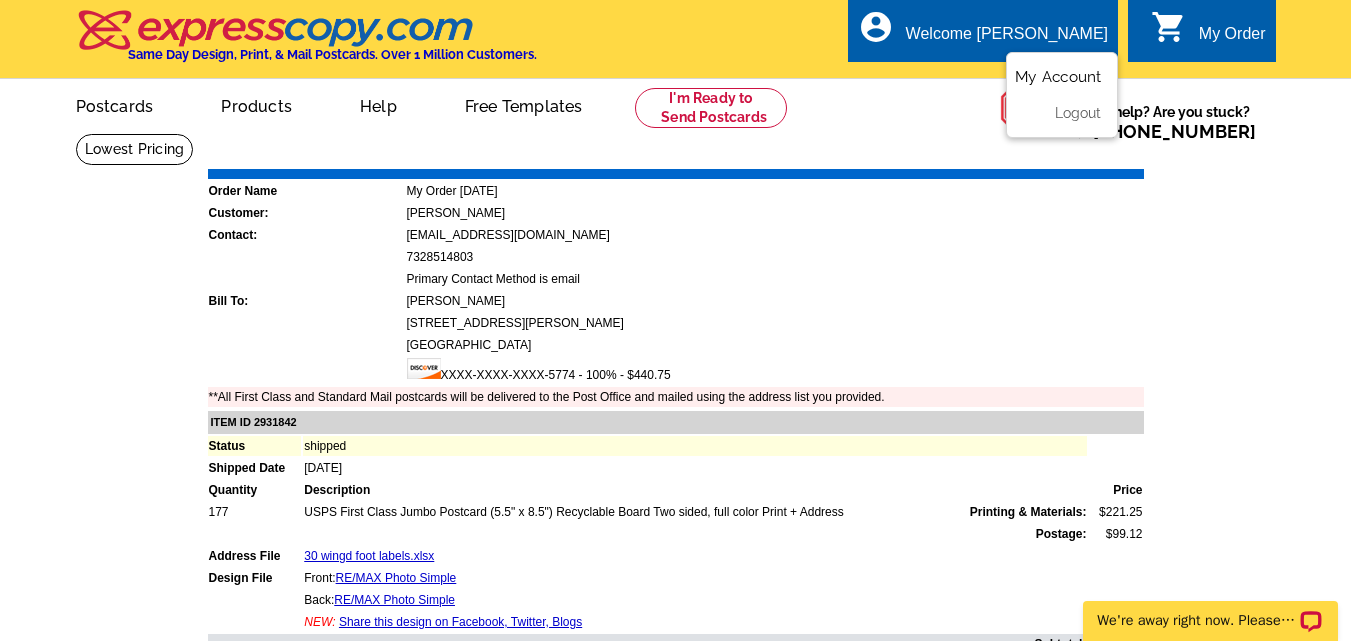 click on "My Account" at bounding box center (1058, 77) 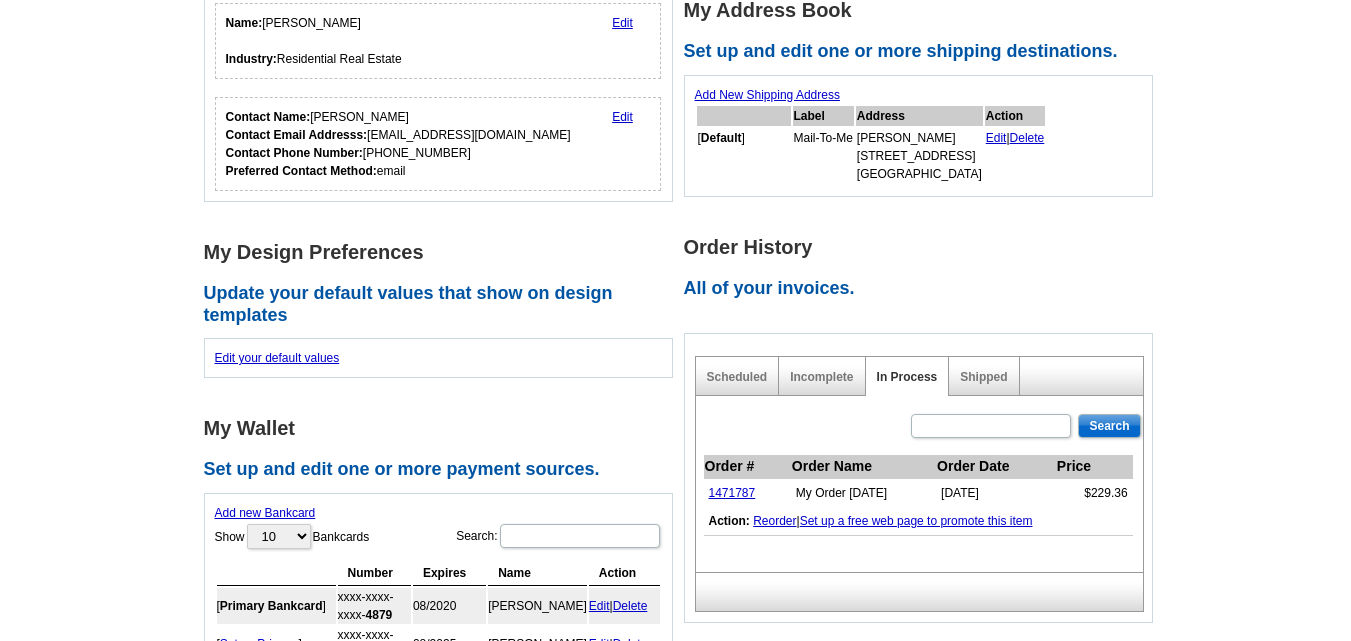 scroll, scrollTop: 361, scrollLeft: 0, axis: vertical 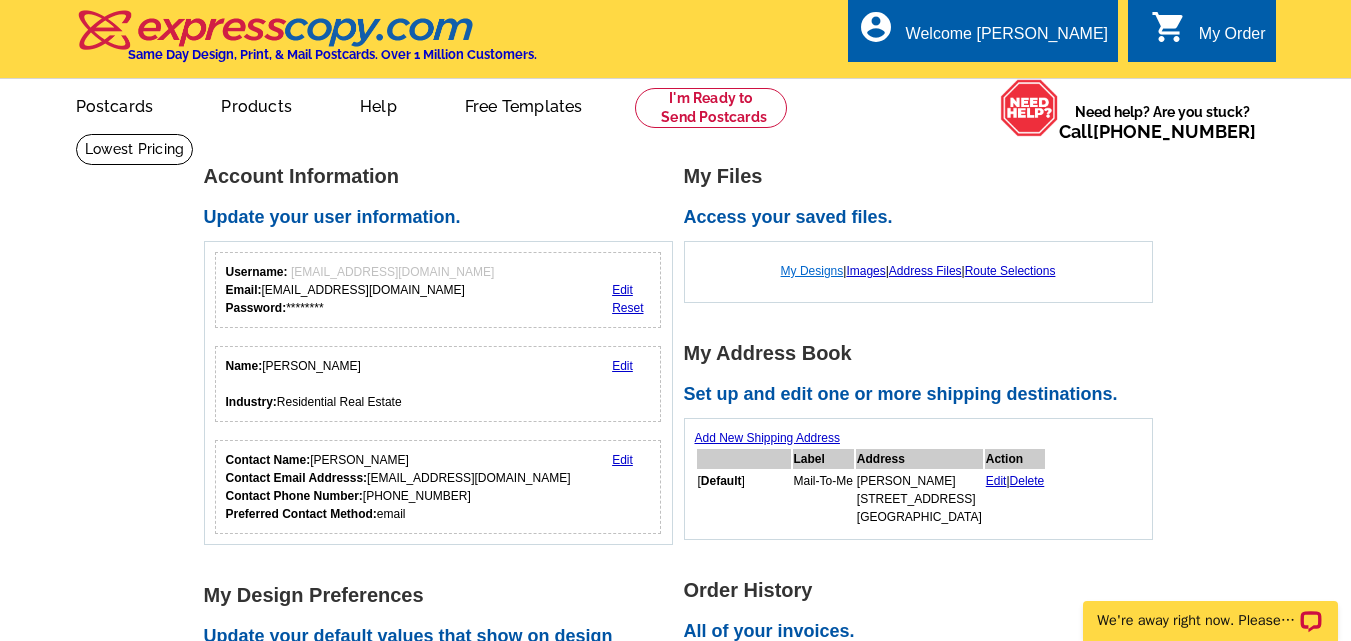 click on "My Designs" at bounding box center (812, 271) 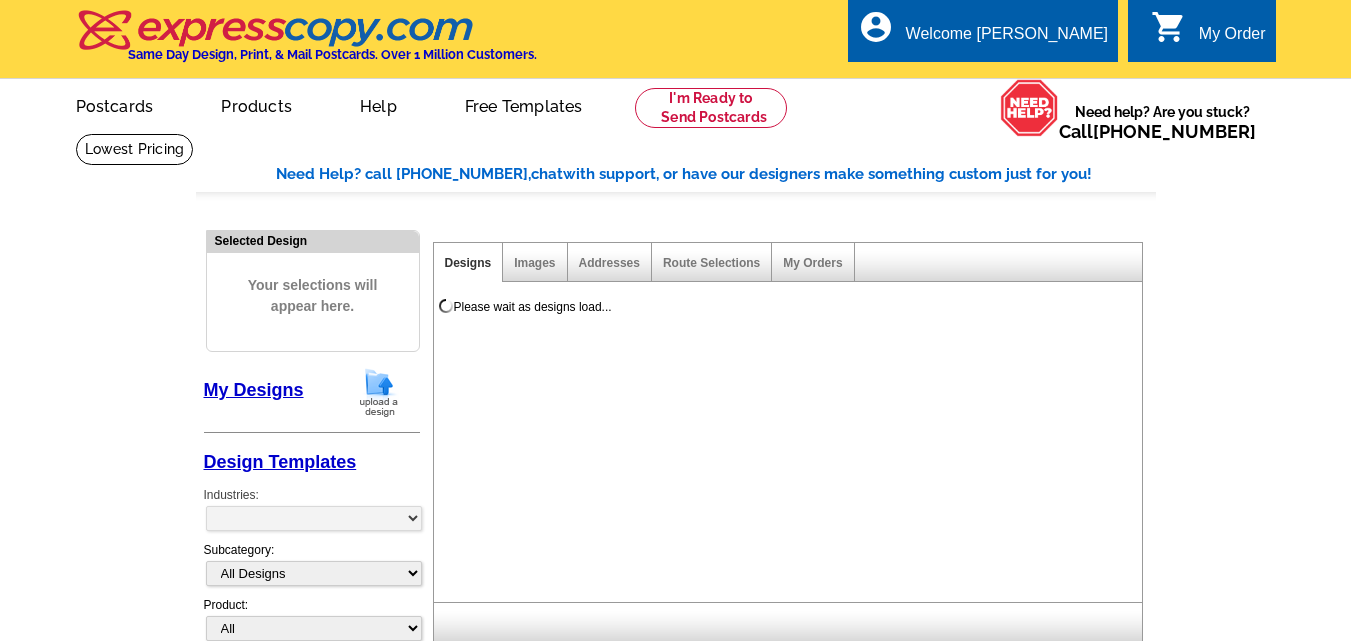 scroll, scrollTop: 0, scrollLeft: 0, axis: both 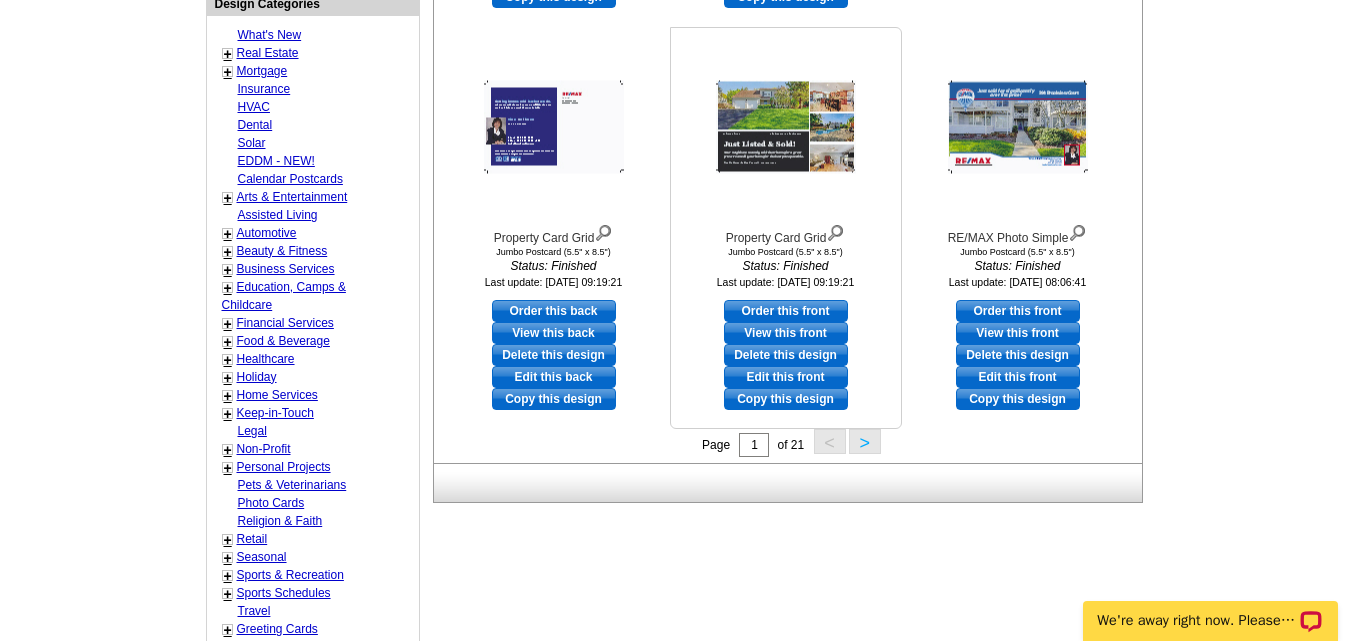 click at bounding box center [786, 127] 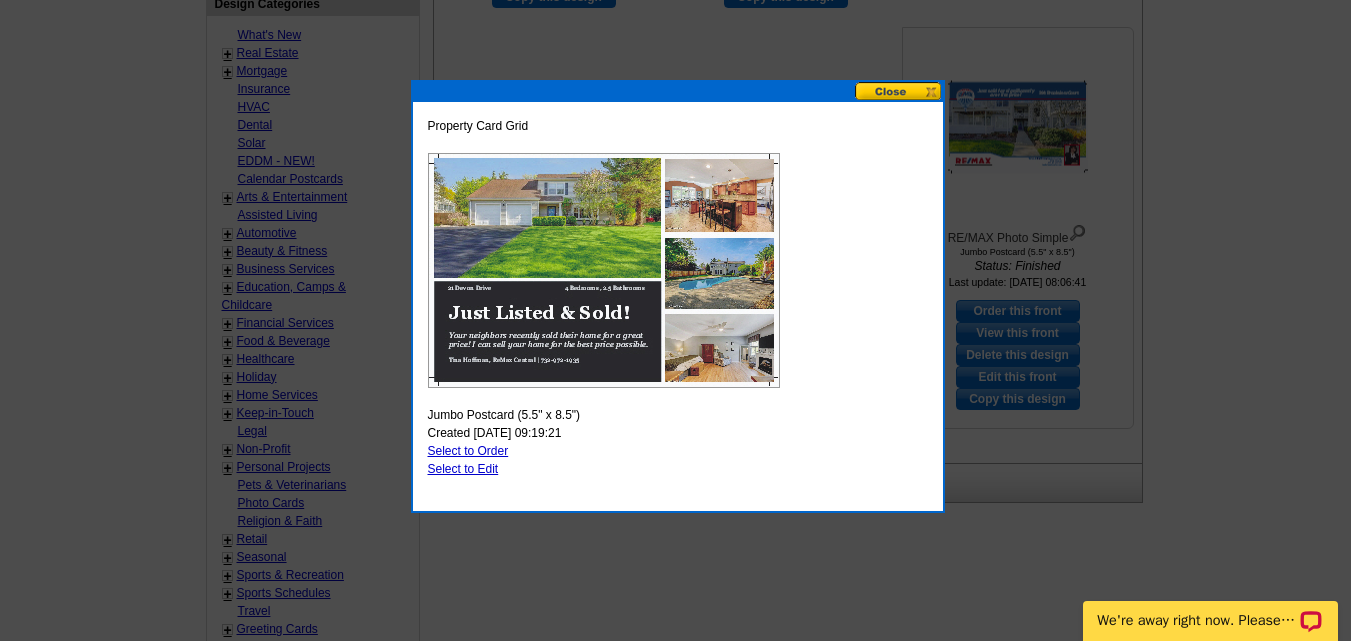 drag, startPoint x: 891, startPoint y: 86, endPoint x: 902, endPoint y: 86, distance: 11 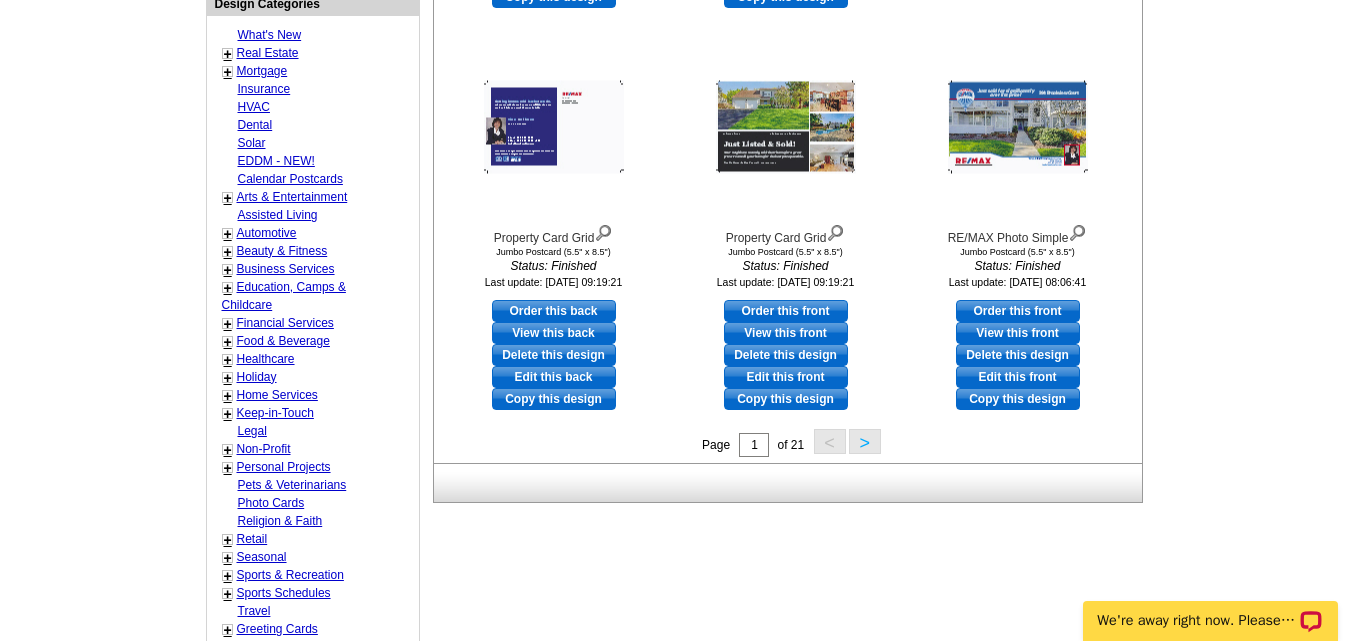 click on ">" at bounding box center [865, 441] 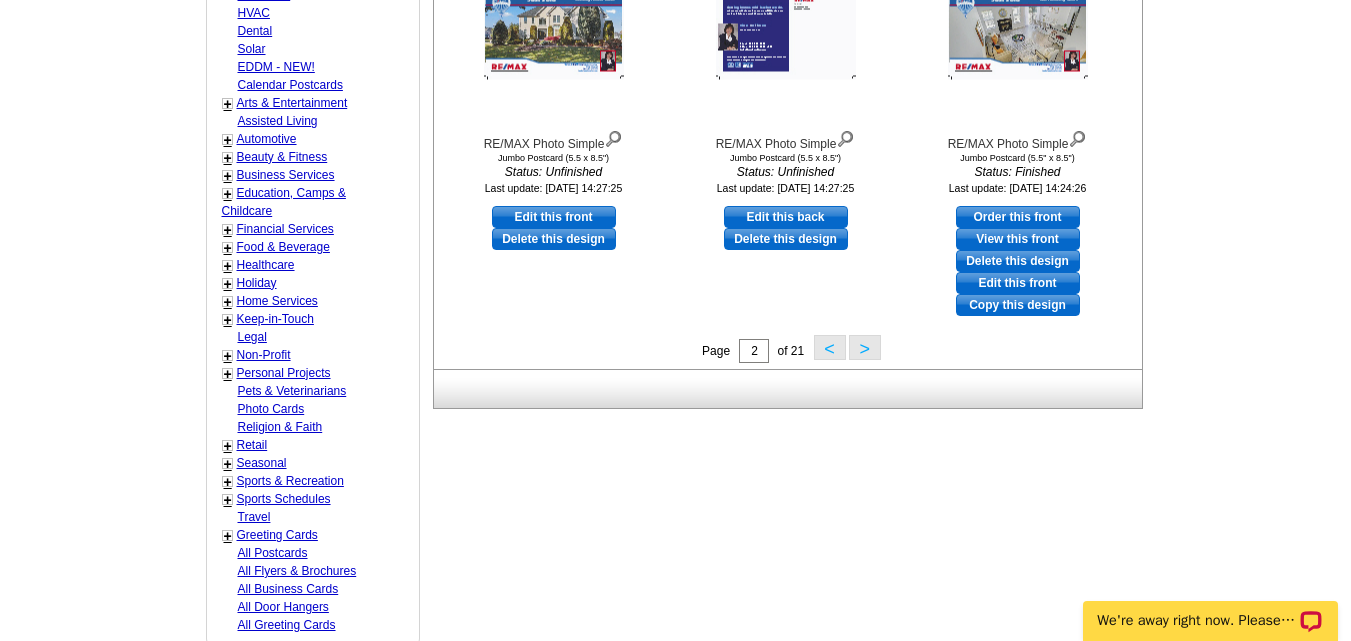 scroll, scrollTop: 856, scrollLeft: 0, axis: vertical 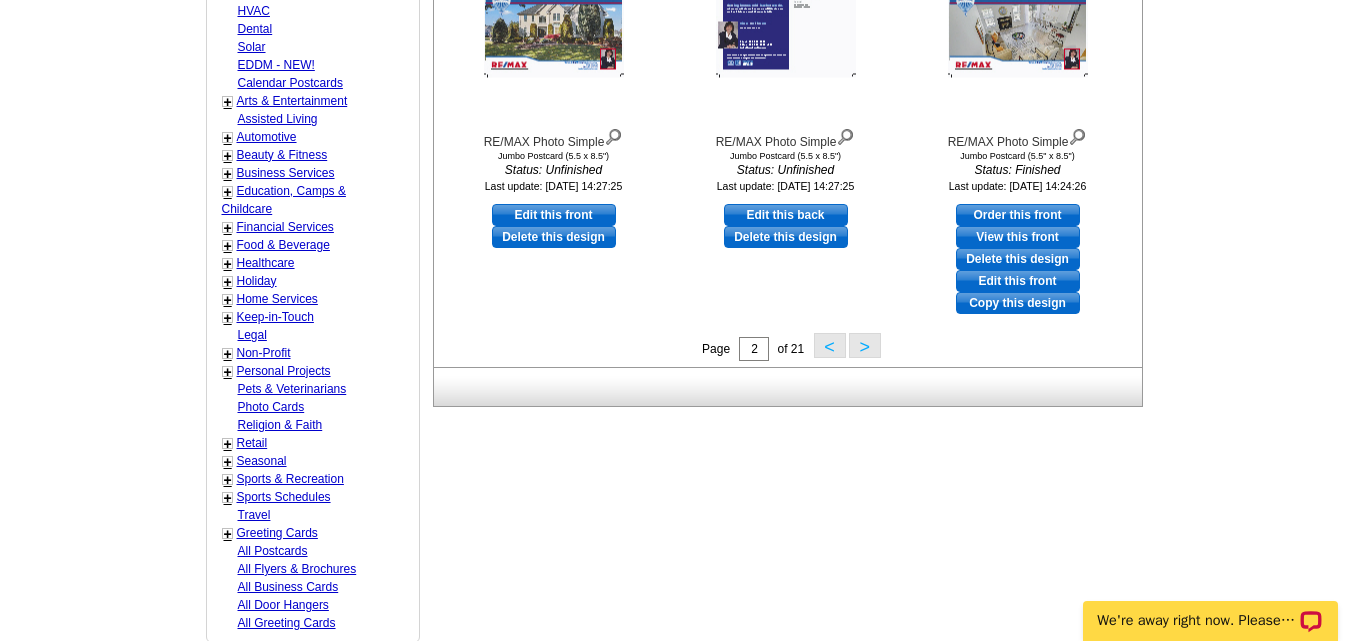 click on ">" at bounding box center (865, 345) 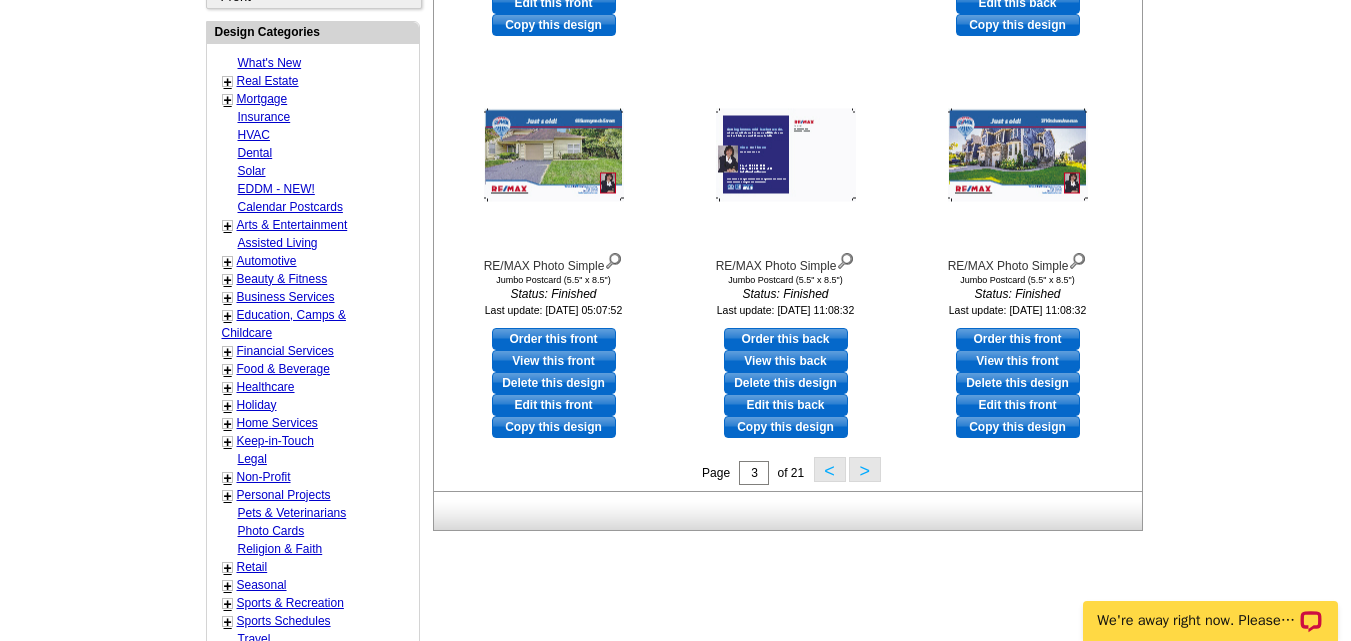 scroll, scrollTop: 896, scrollLeft: 0, axis: vertical 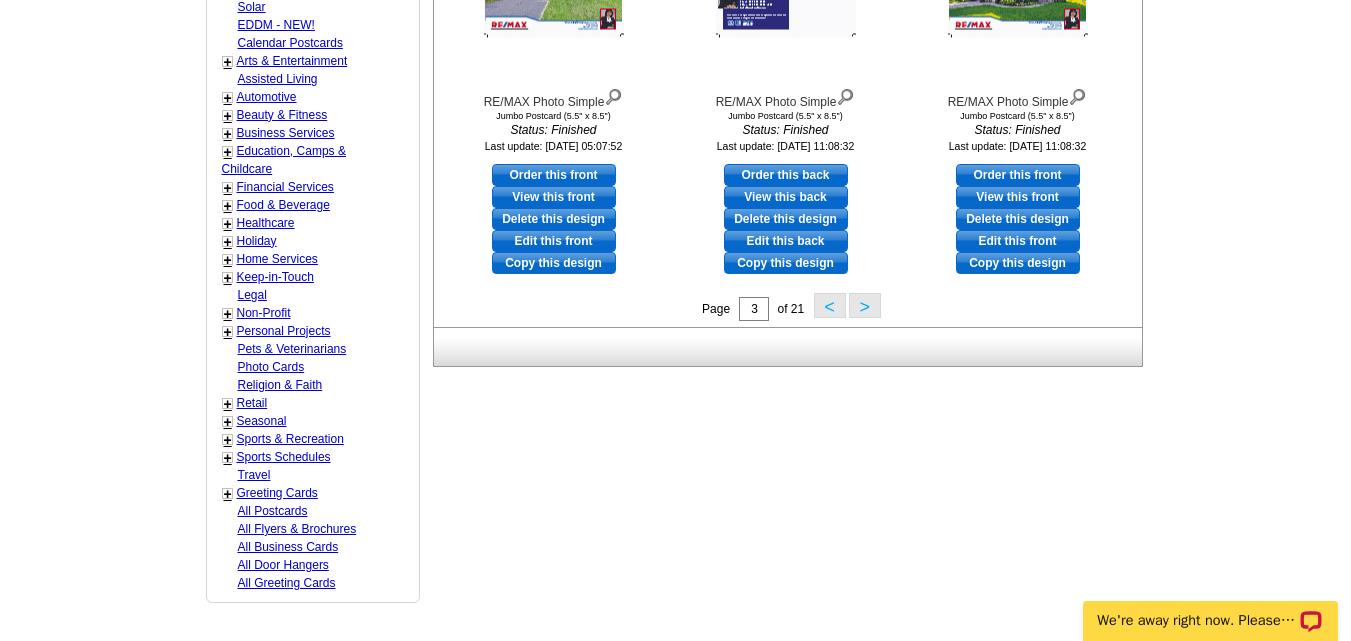 click on ">" at bounding box center [865, 305] 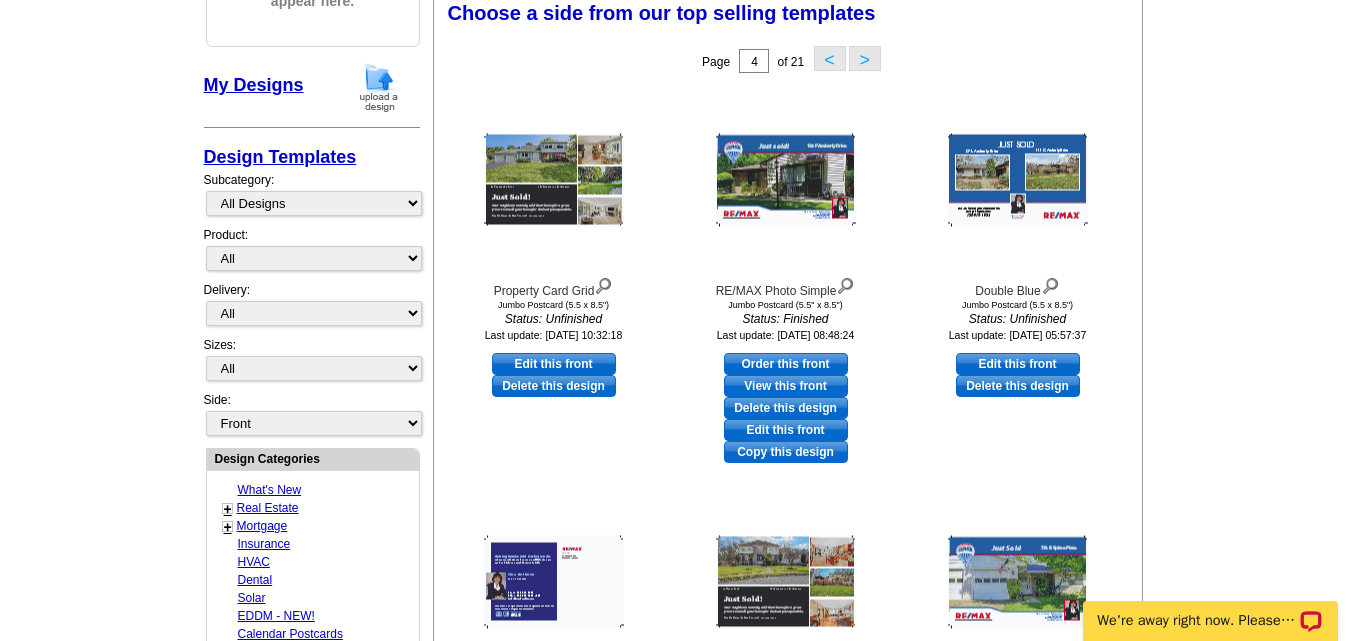 scroll, scrollTop: 296, scrollLeft: 0, axis: vertical 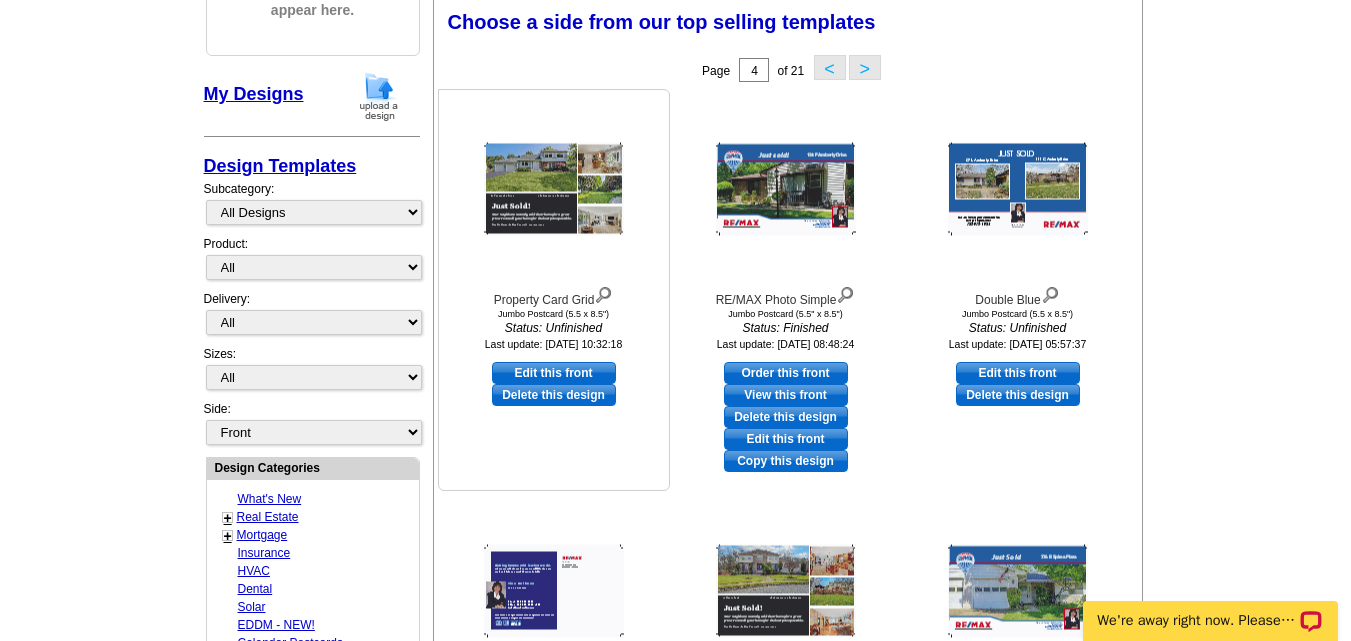 click at bounding box center [554, 189] 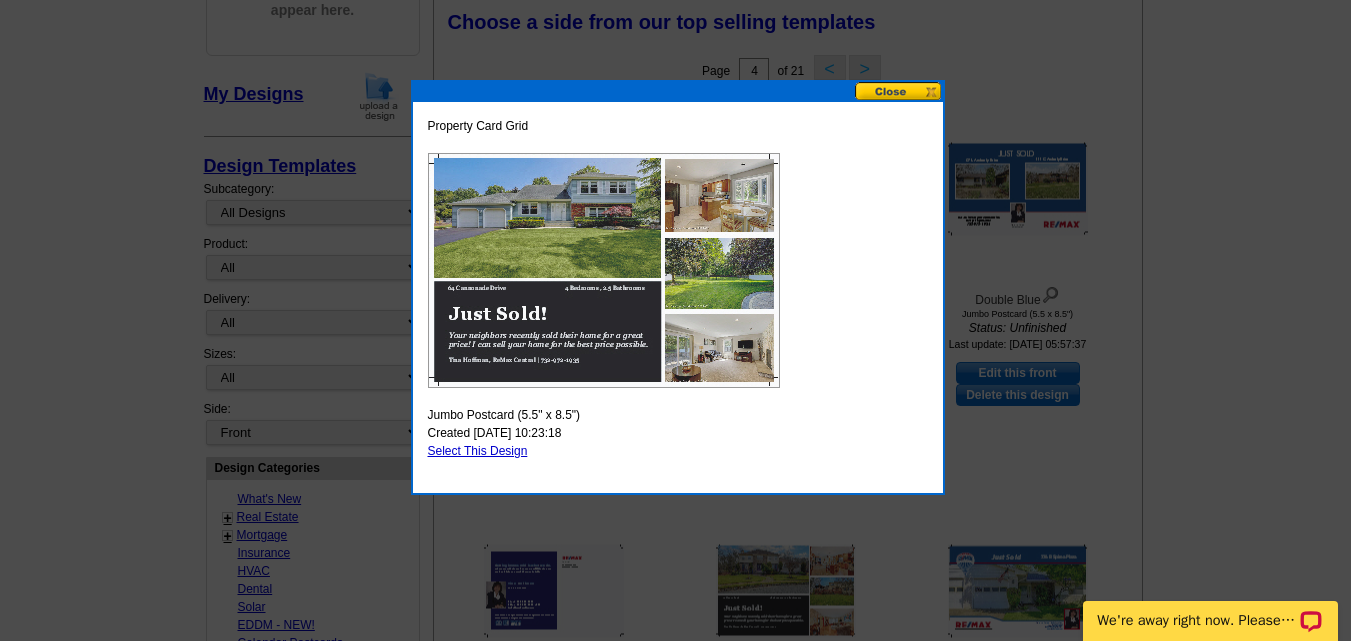 click at bounding box center [899, 91] 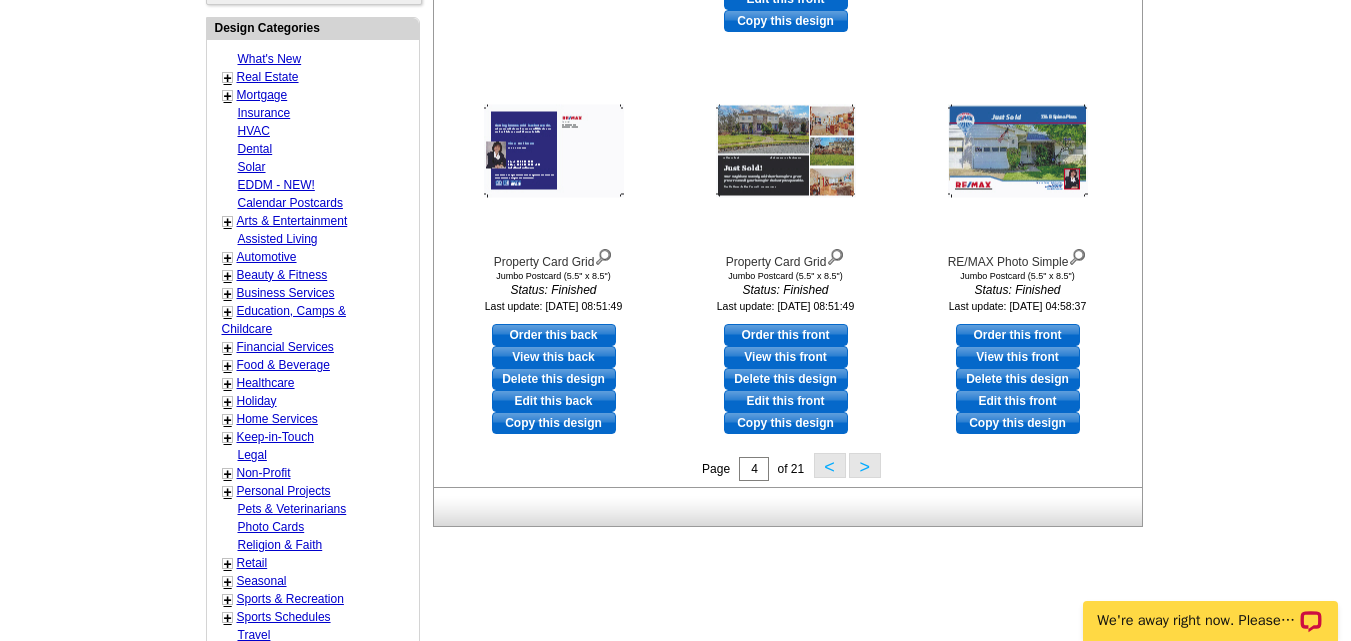 scroll, scrollTop: 776, scrollLeft: 0, axis: vertical 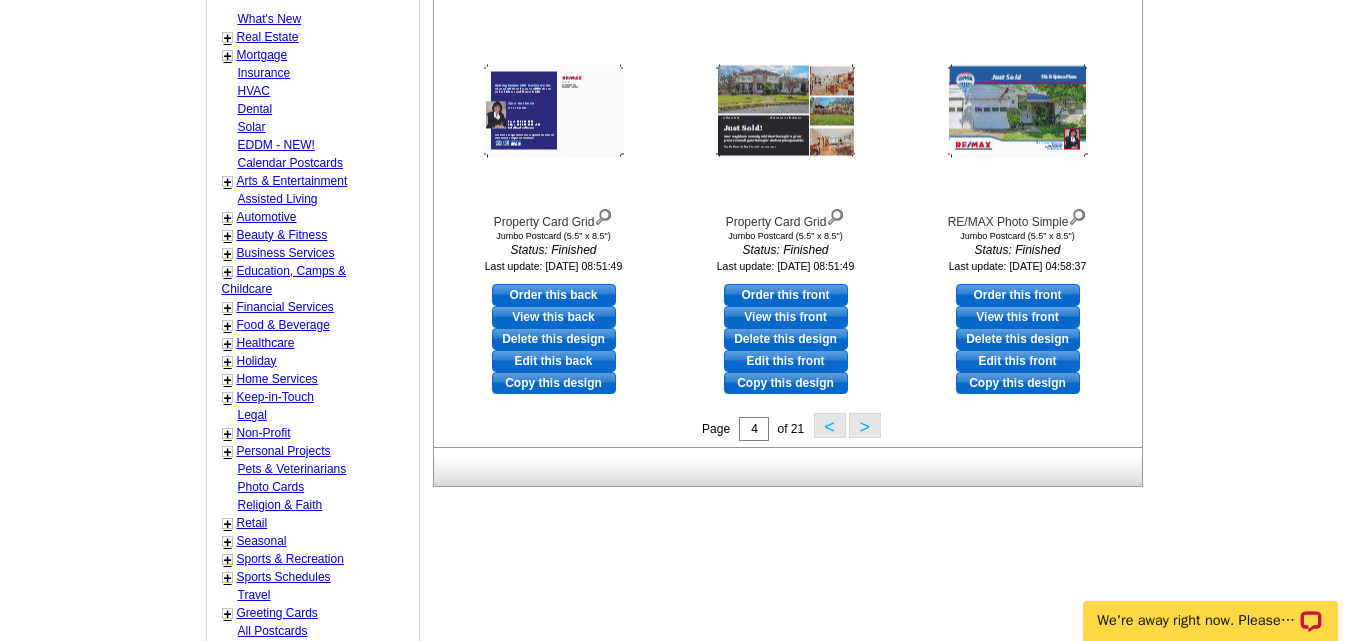 click on ">" at bounding box center (865, 425) 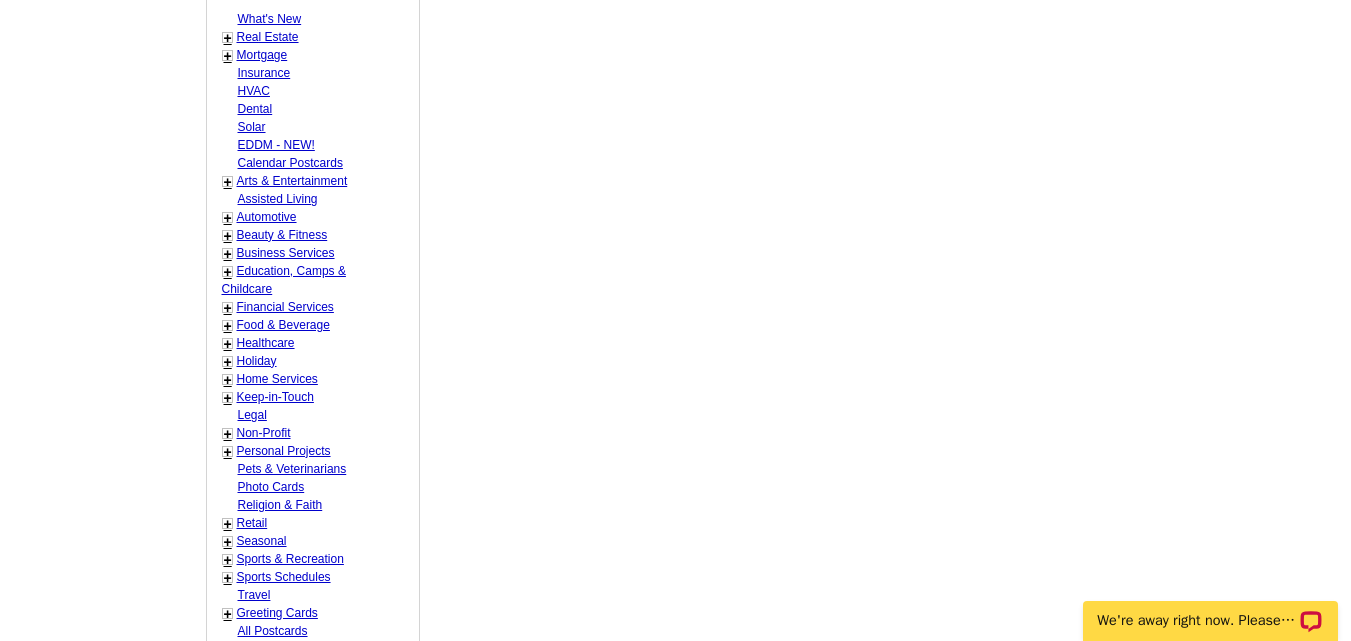 click on "Need Help? call [PHONE_NUMBER],  chat  with support, or have our designers make something custom just for you!
Got it, no need for the selection guide next time.
Show Results
Selected Design
Your selections will appear here.
My Designs
Design Templates
Industries:
What's New Real Estate Mortgage Insurance HVAC Dental Solar EDDM - NEW! Calendar Postcards Arts & Entertainment Assisted Living Automotive Beauty & Fitness Legal" at bounding box center [676, 74] 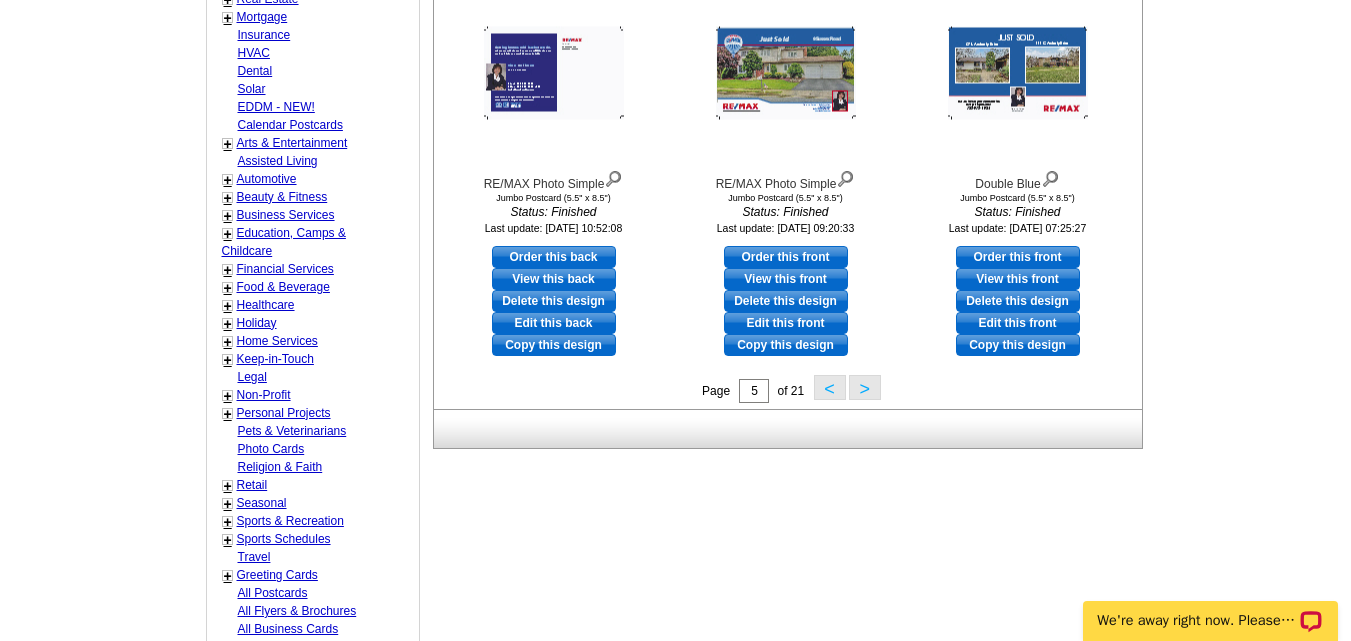 scroll, scrollTop: 816, scrollLeft: 0, axis: vertical 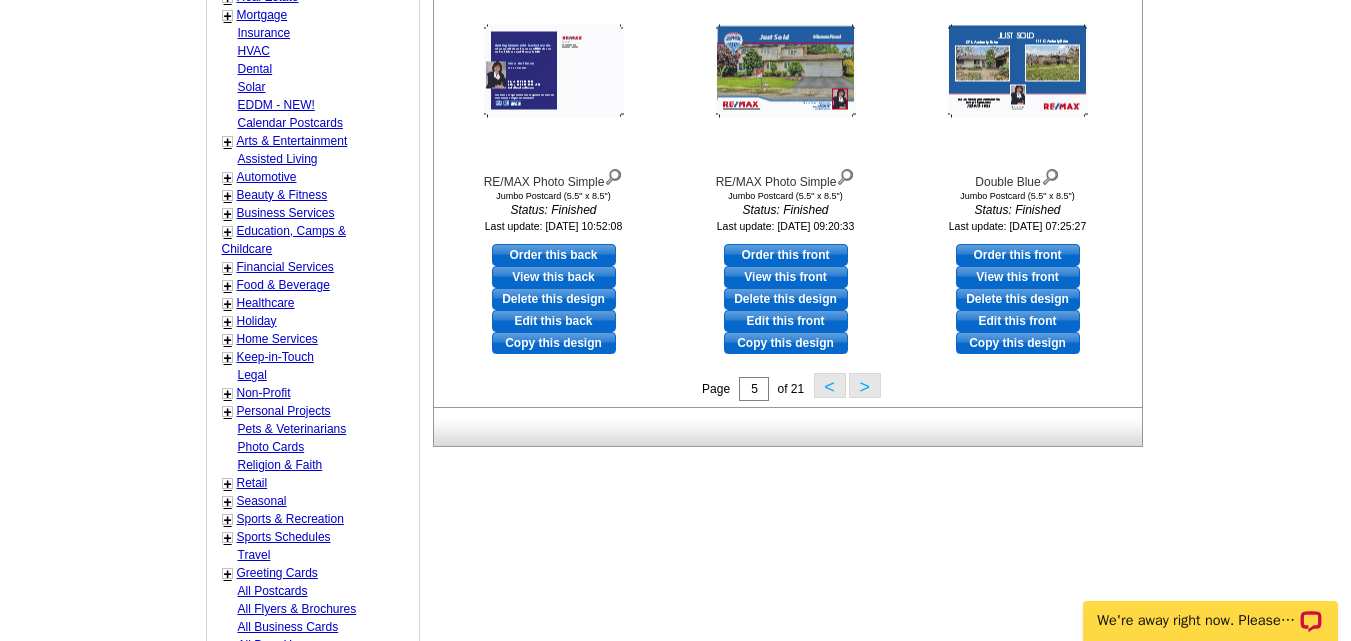 click on ">" at bounding box center (865, 385) 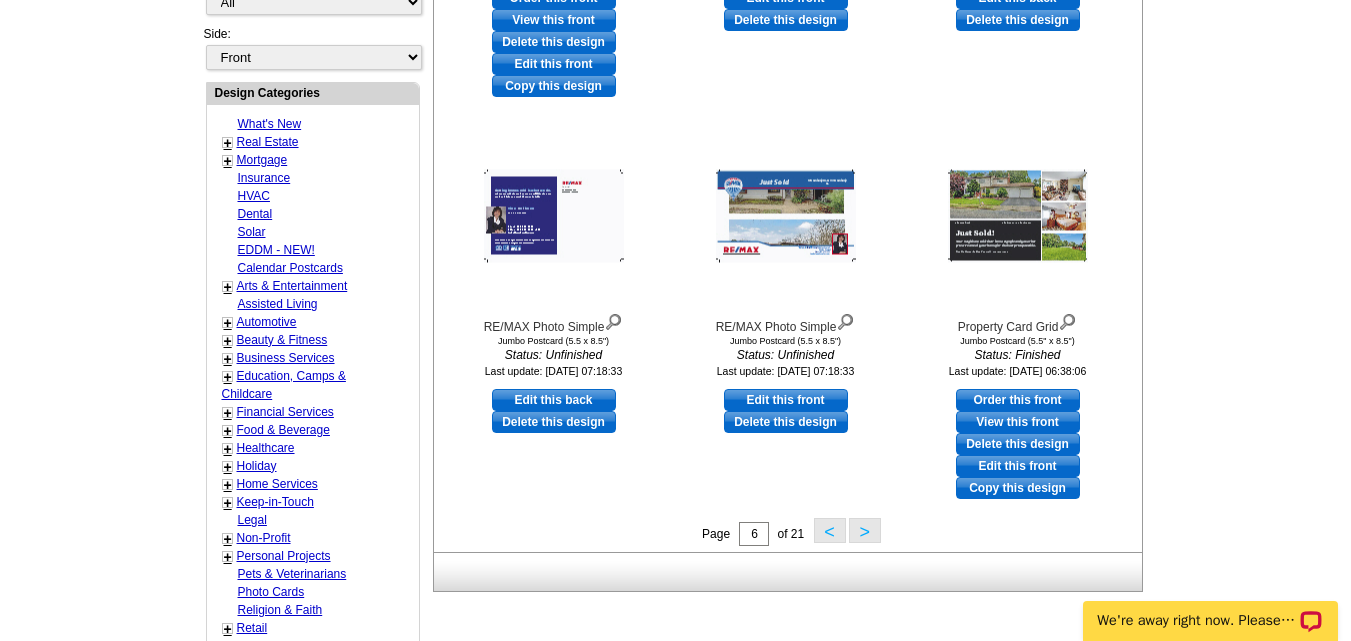 scroll, scrollTop: 696, scrollLeft: 0, axis: vertical 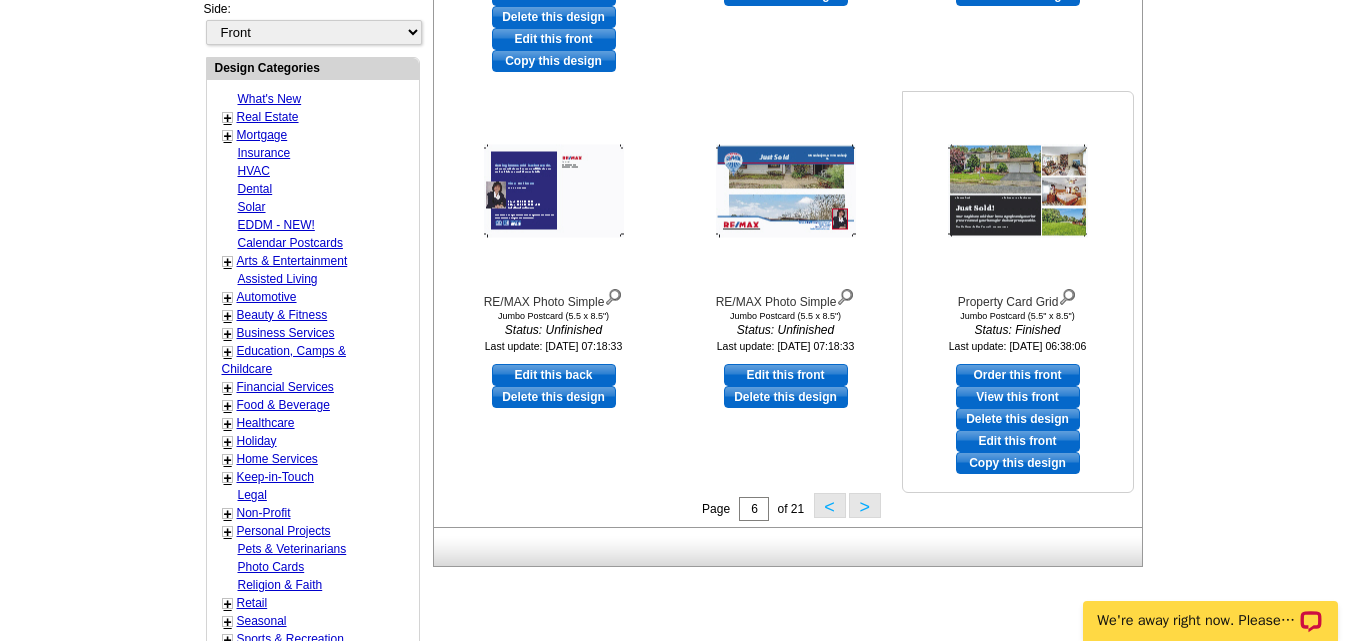 click on "View this front" at bounding box center [1018, 397] 